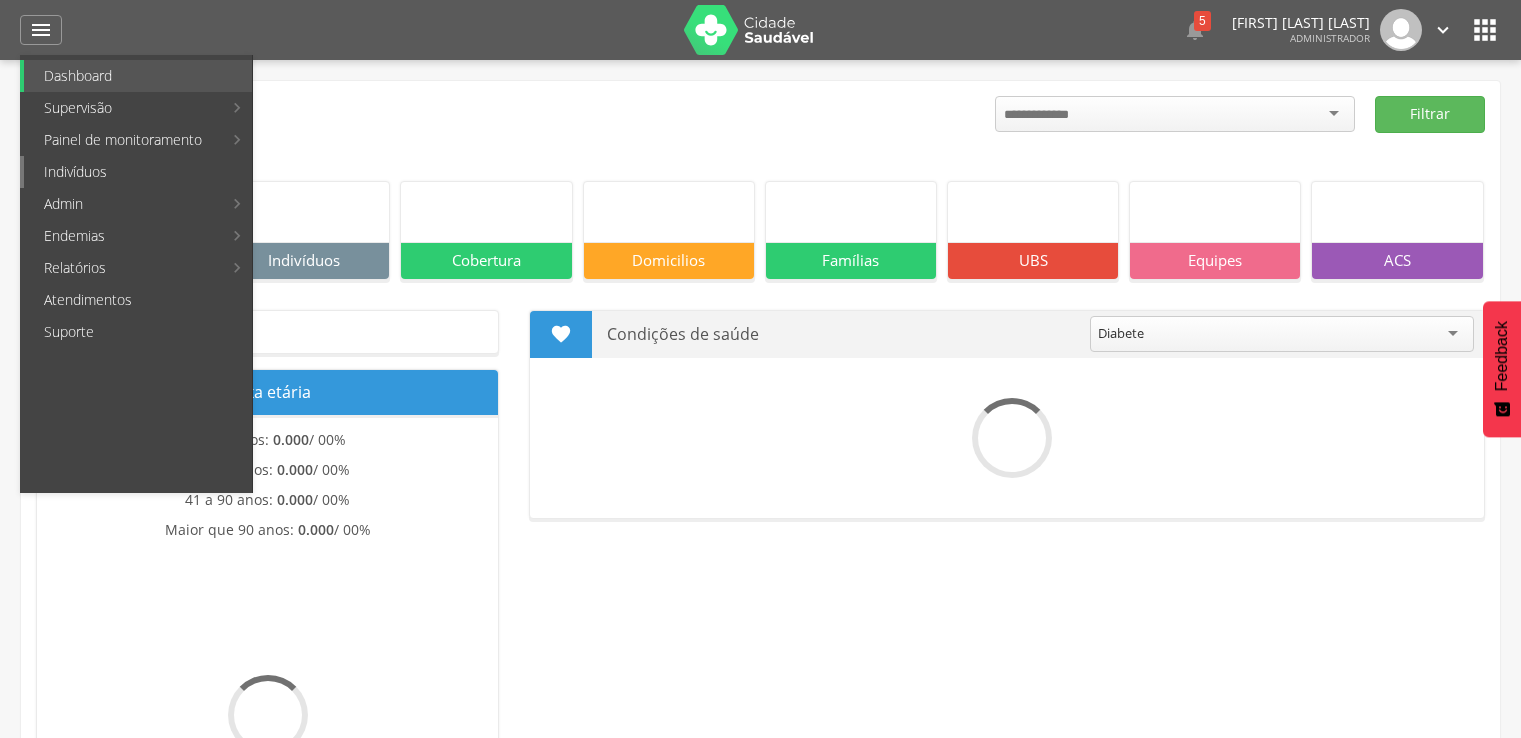 click on "Indivíduos" at bounding box center [138, 172] 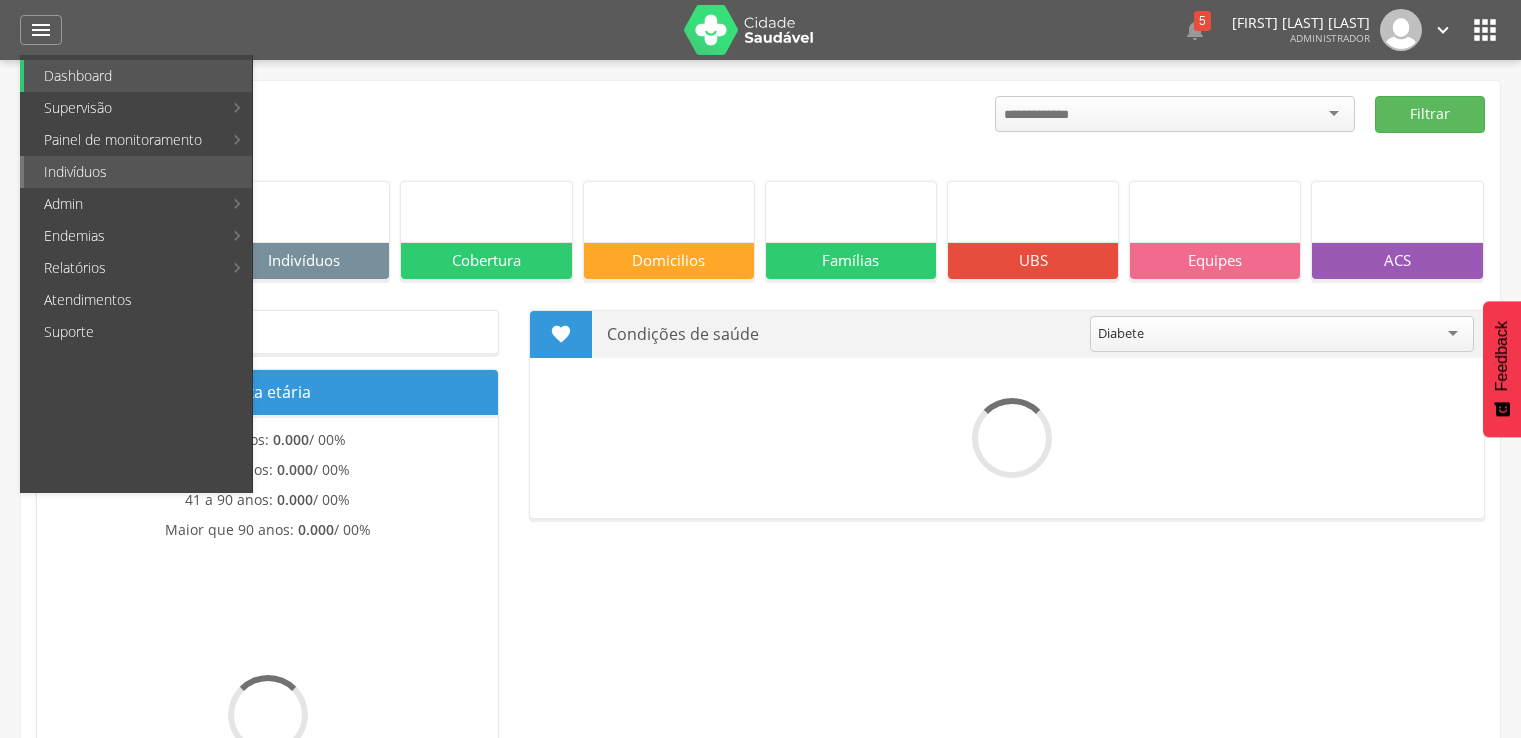 scroll, scrollTop: 0, scrollLeft: 0, axis: both 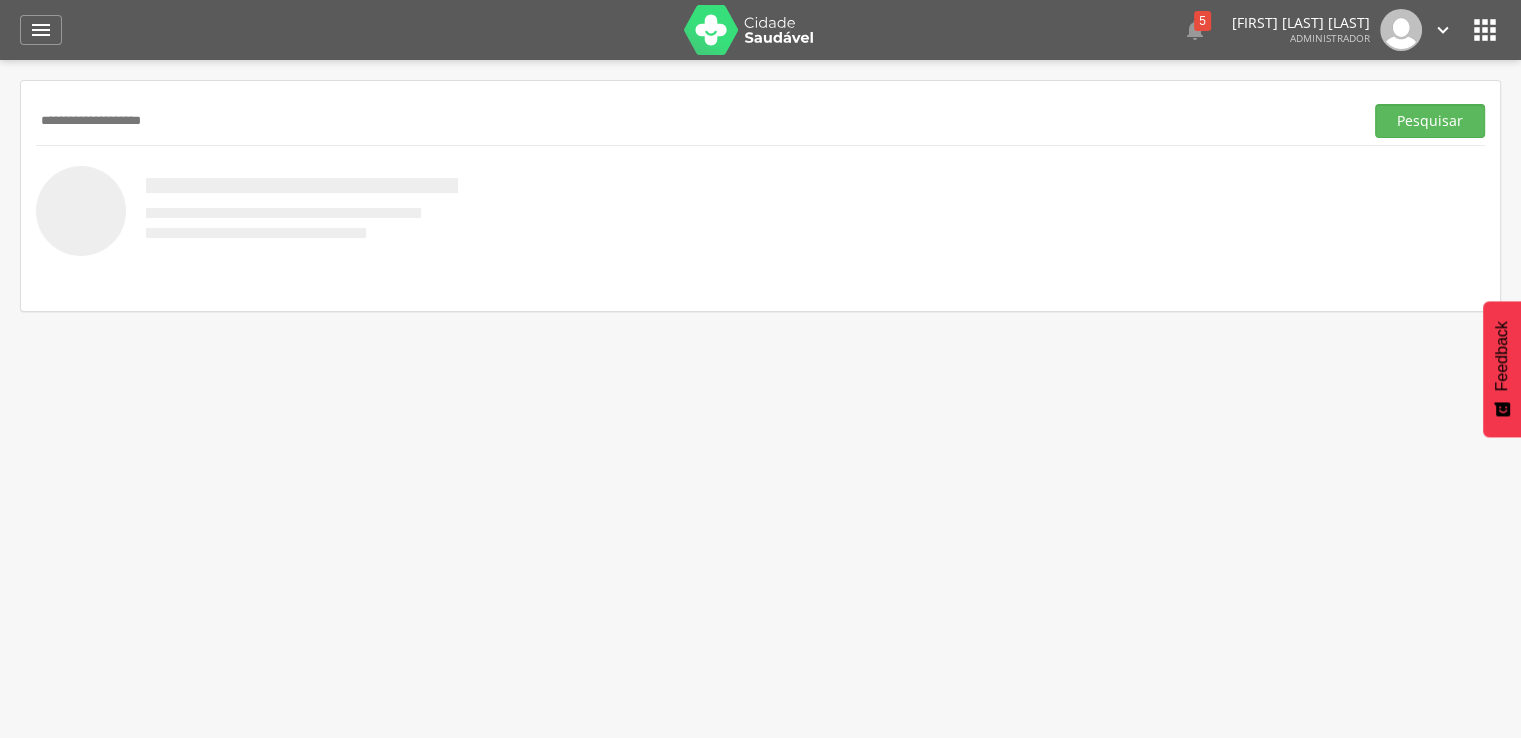 type on "**********" 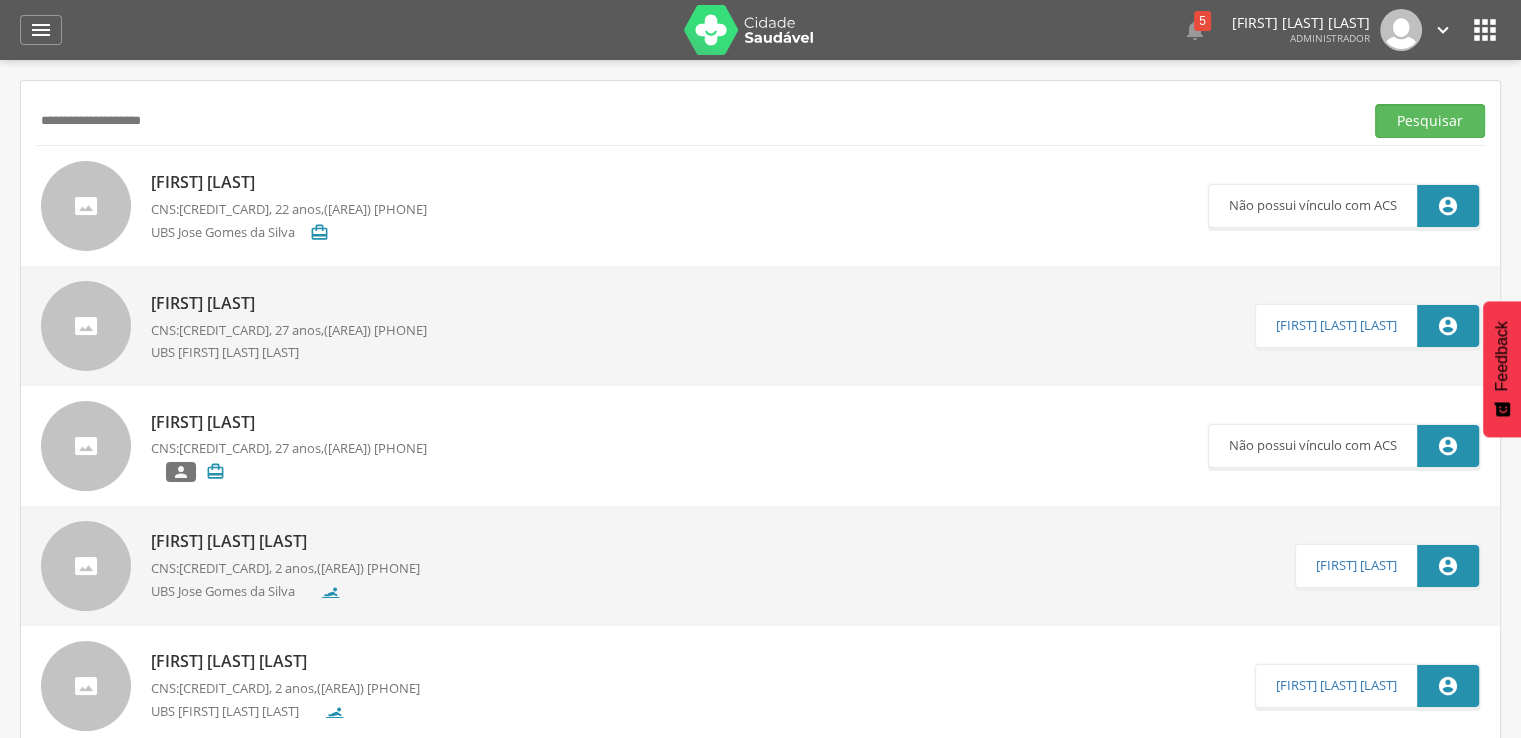 click on "[FIRST] [LAST]" at bounding box center (289, 182) 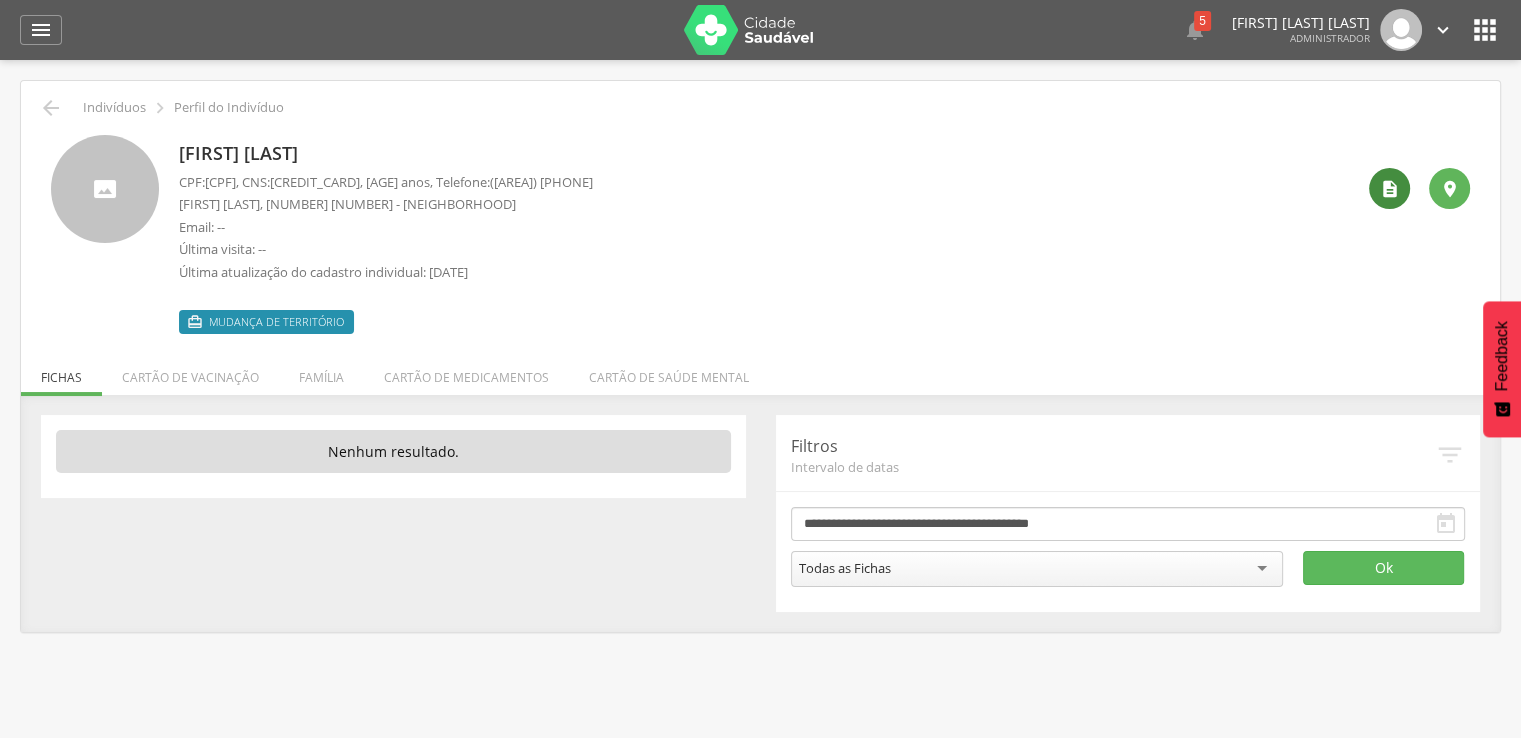 click on "" at bounding box center [1389, 188] 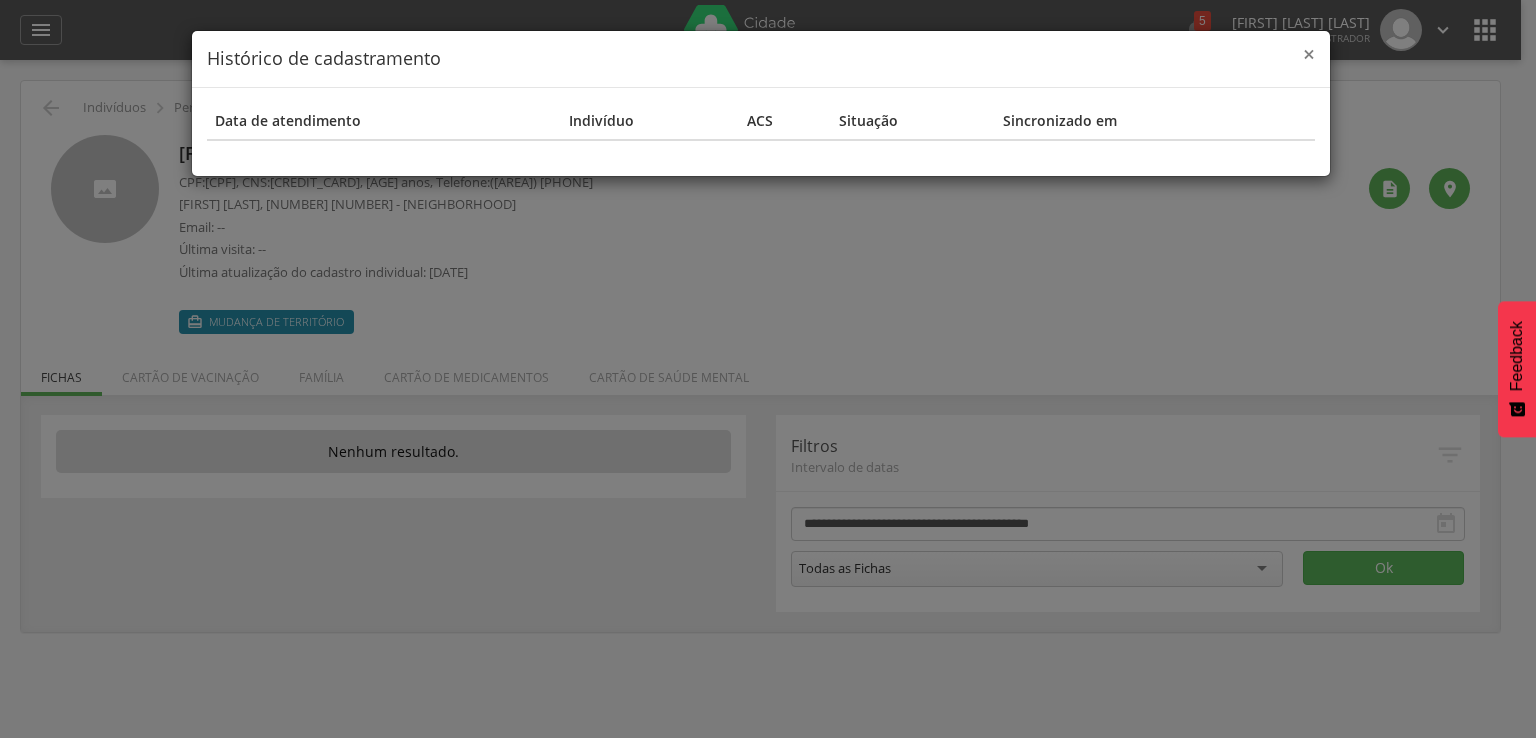 click on "×" at bounding box center (1309, 54) 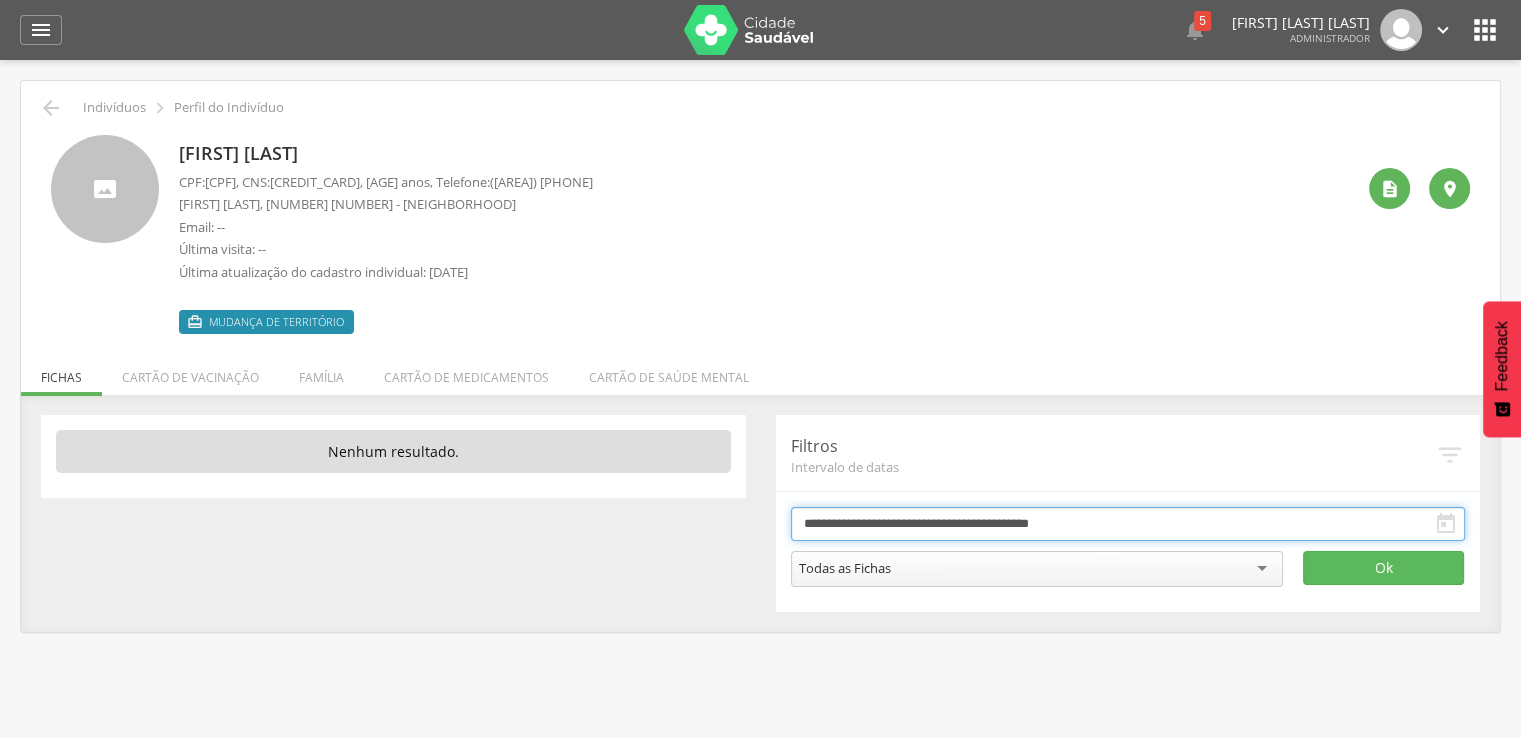 click on "**********" at bounding box center (1128, 524) 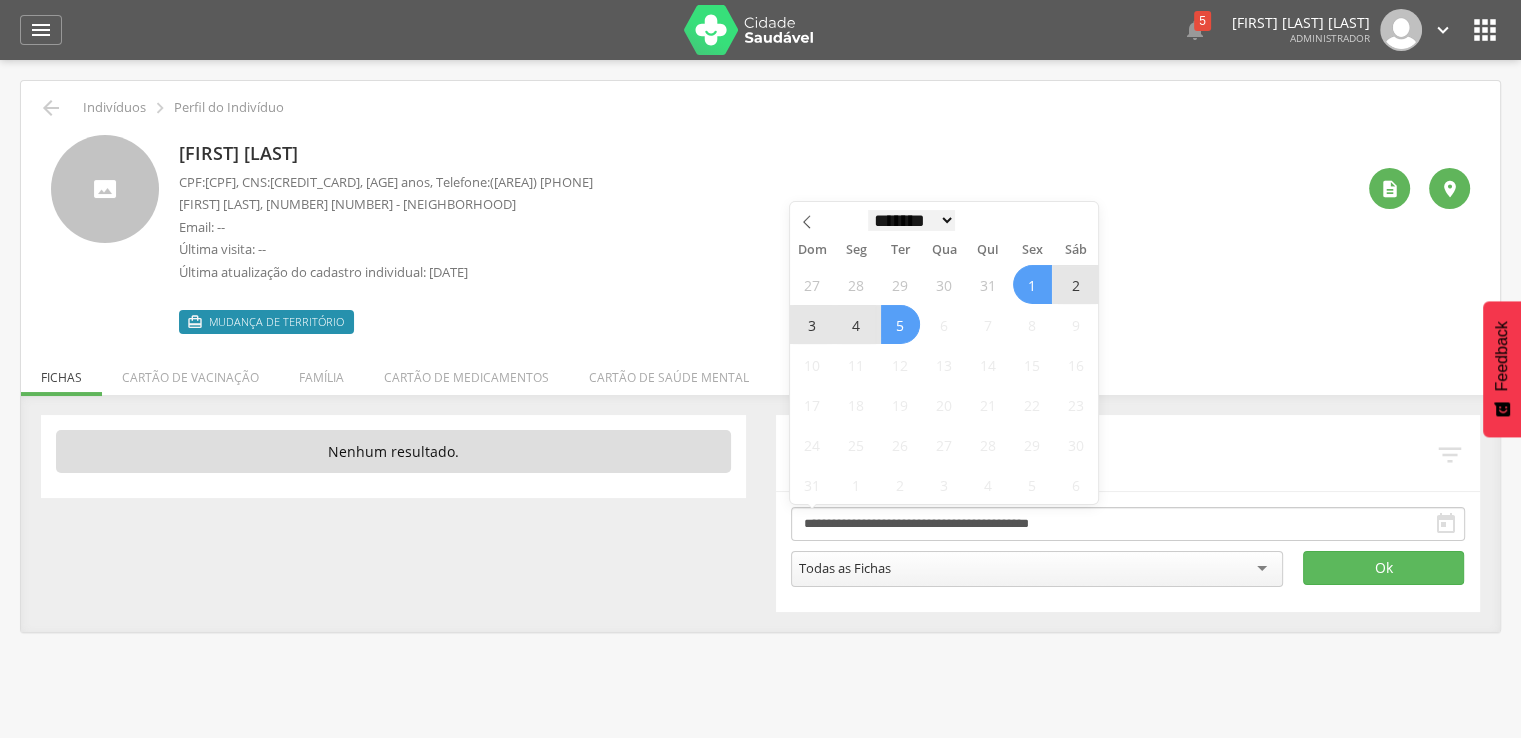 click on "******* ********* ***** ***** **** ***** ***** ******" at bounding box center [912, 220] 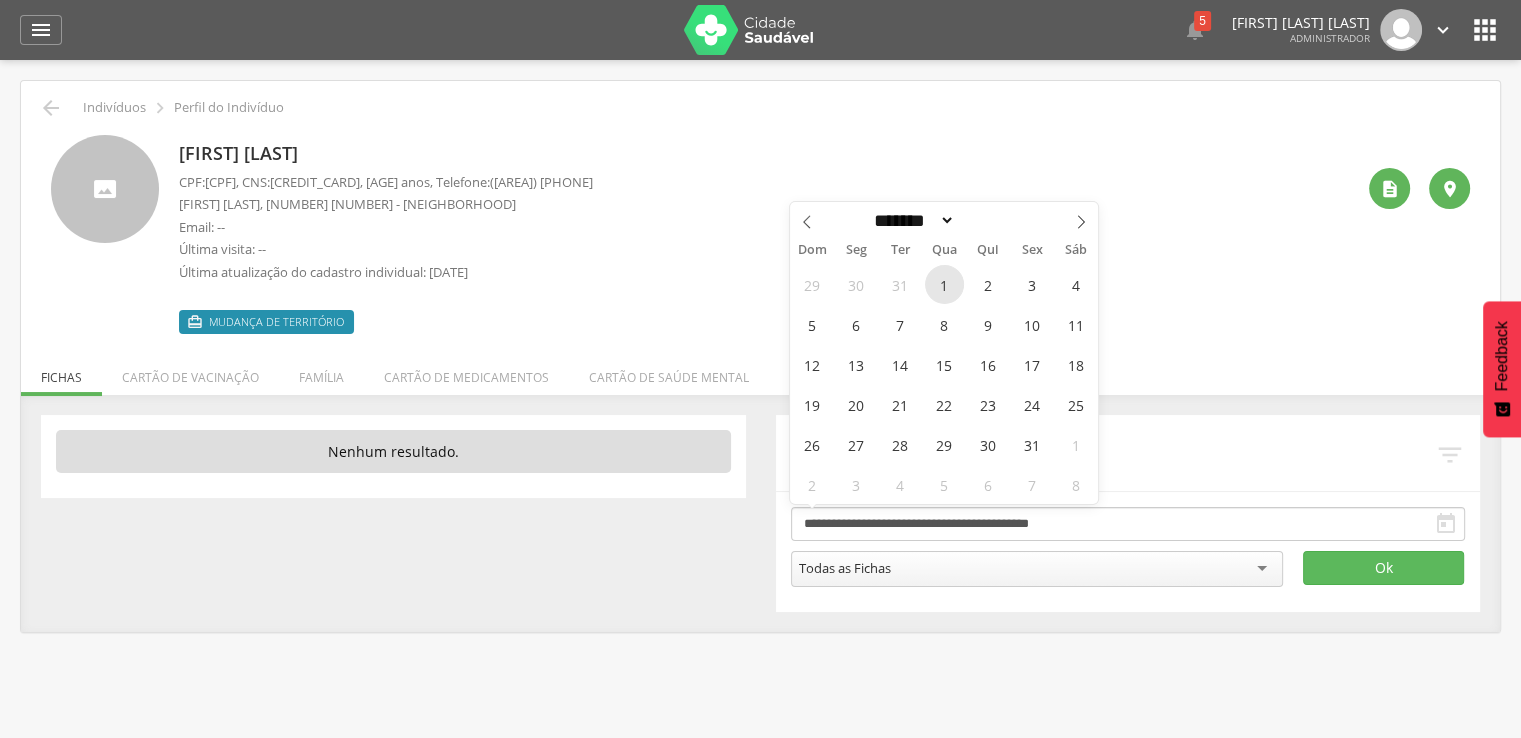 click on "1" at bounding box center (944, 284) 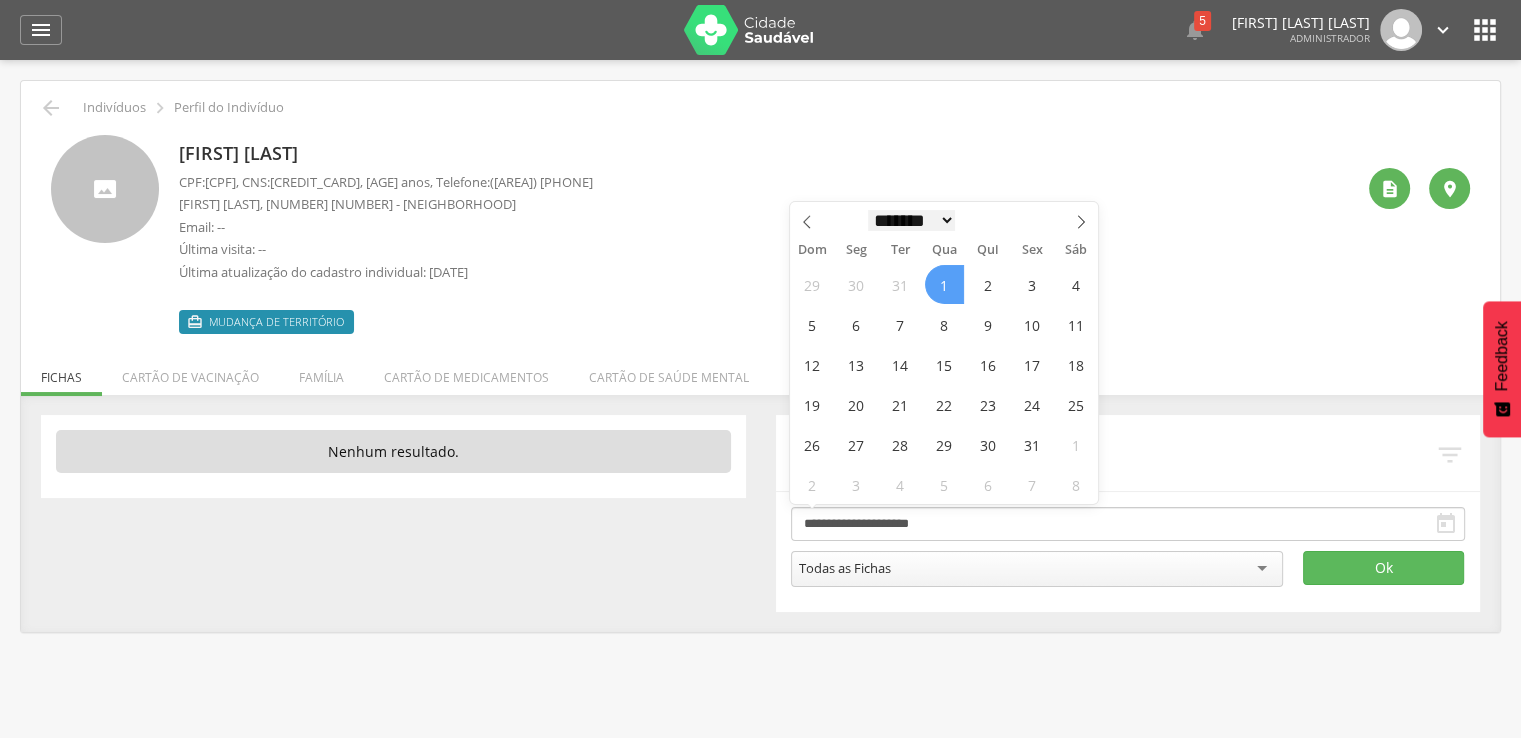 click on "******* ********* ***** ***** **** ***** ***** ******" at bounding box center [912, 220] 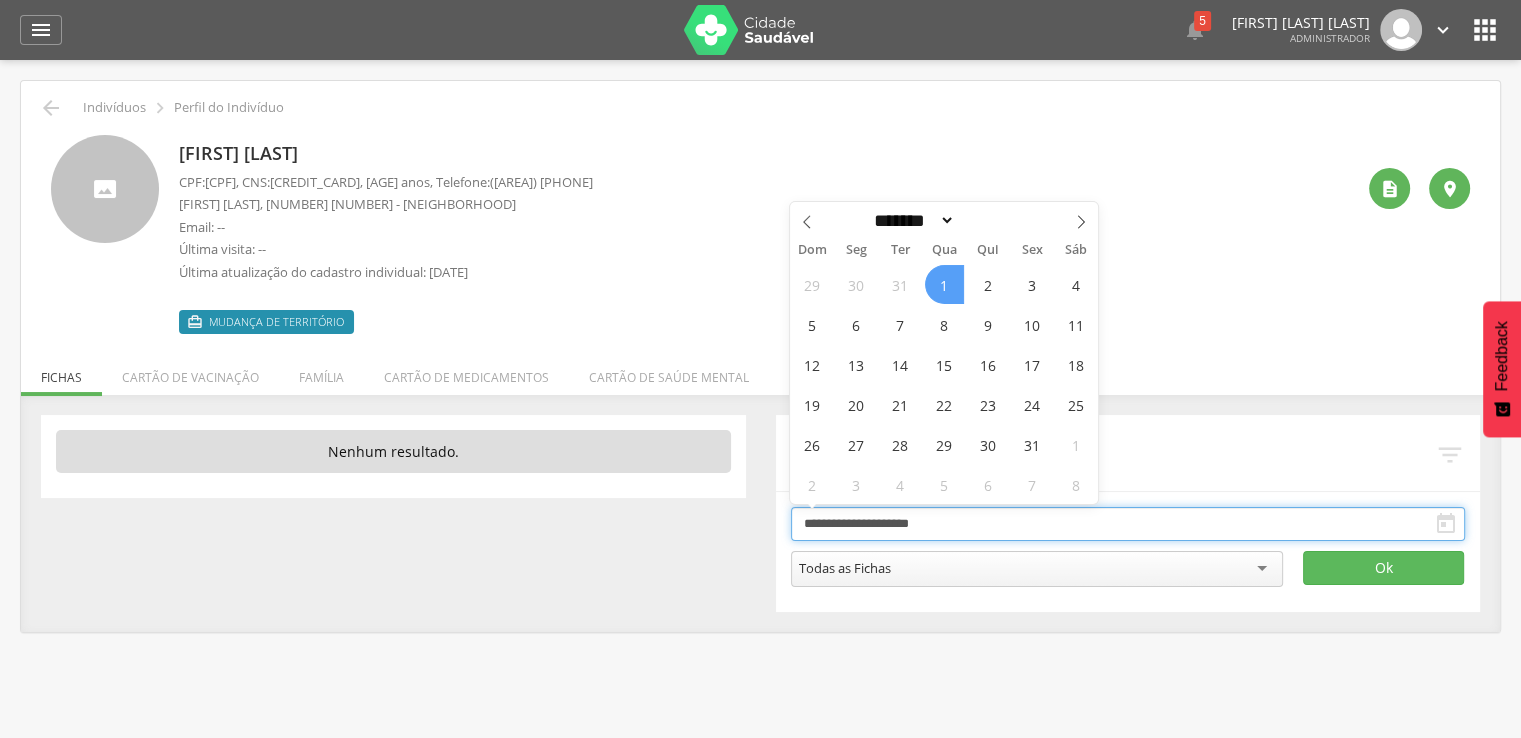click on "**********" at bounding box center [1128, 524] 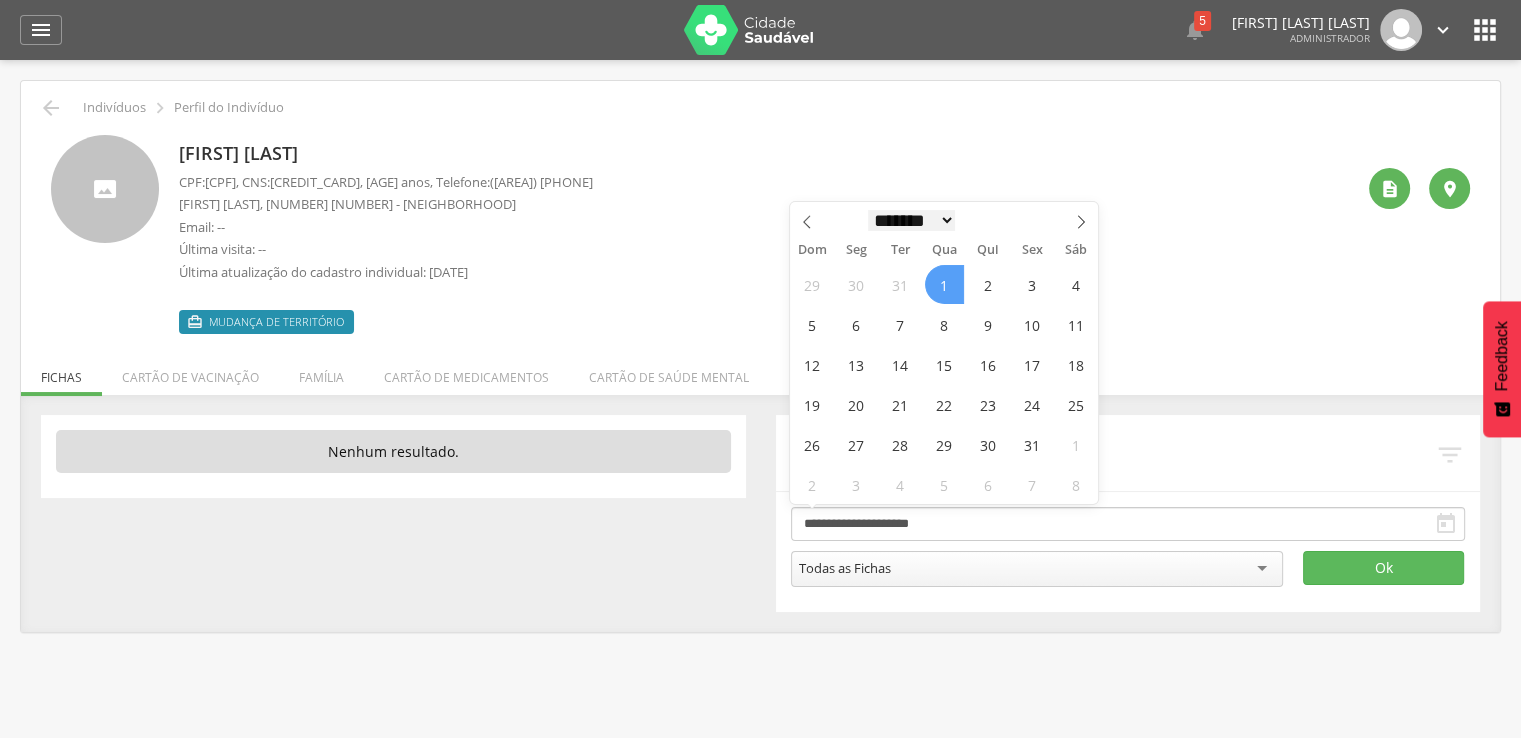 click on "******* ********* ***** ***** **** ***** ***** ******" at bounding box center [912, 220] 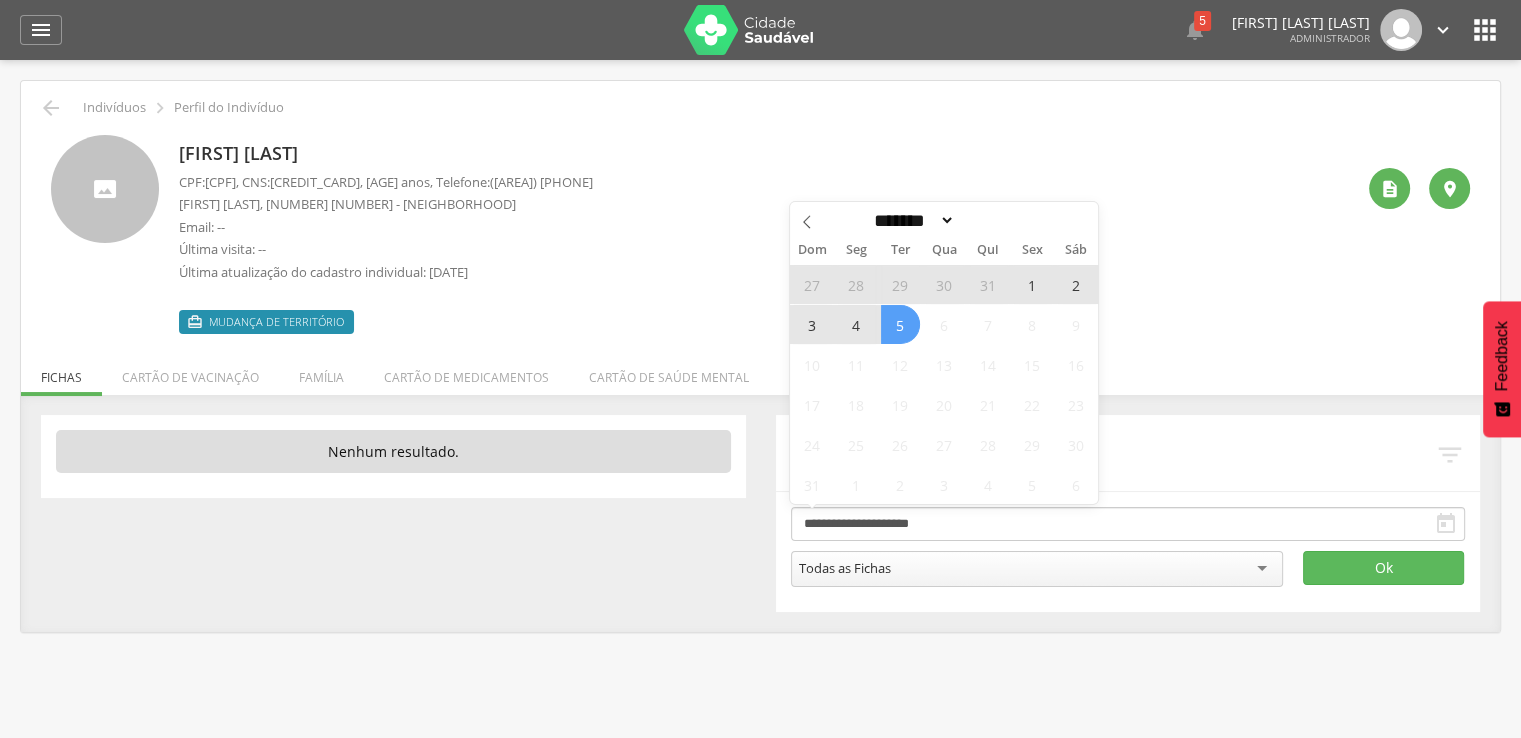 click on "5" at bounding box center (900, 324) 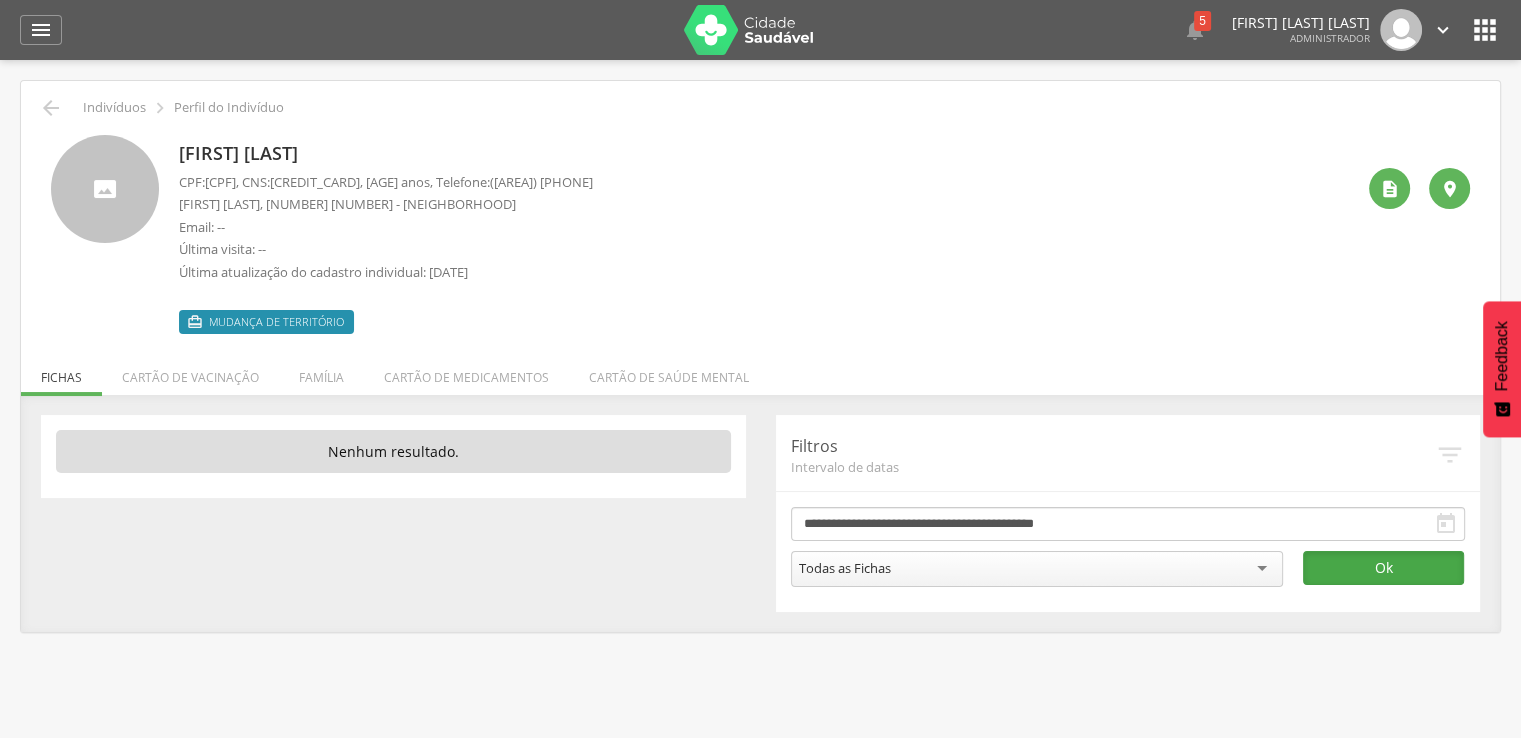 click on "Ok" at bounding box center [1383, 568] 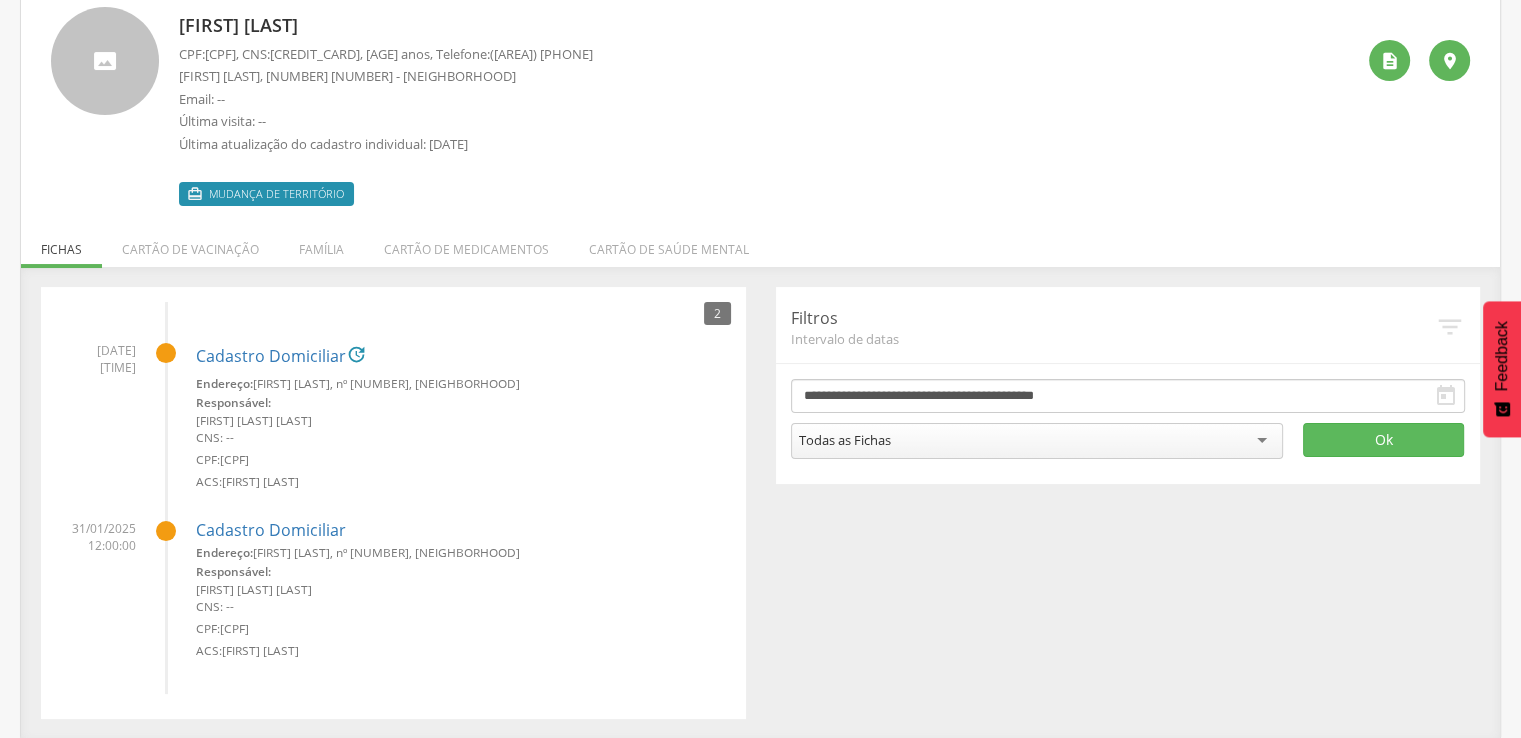 scroll, scrollTop: 130, scrollLeft: 0, axis: vertical 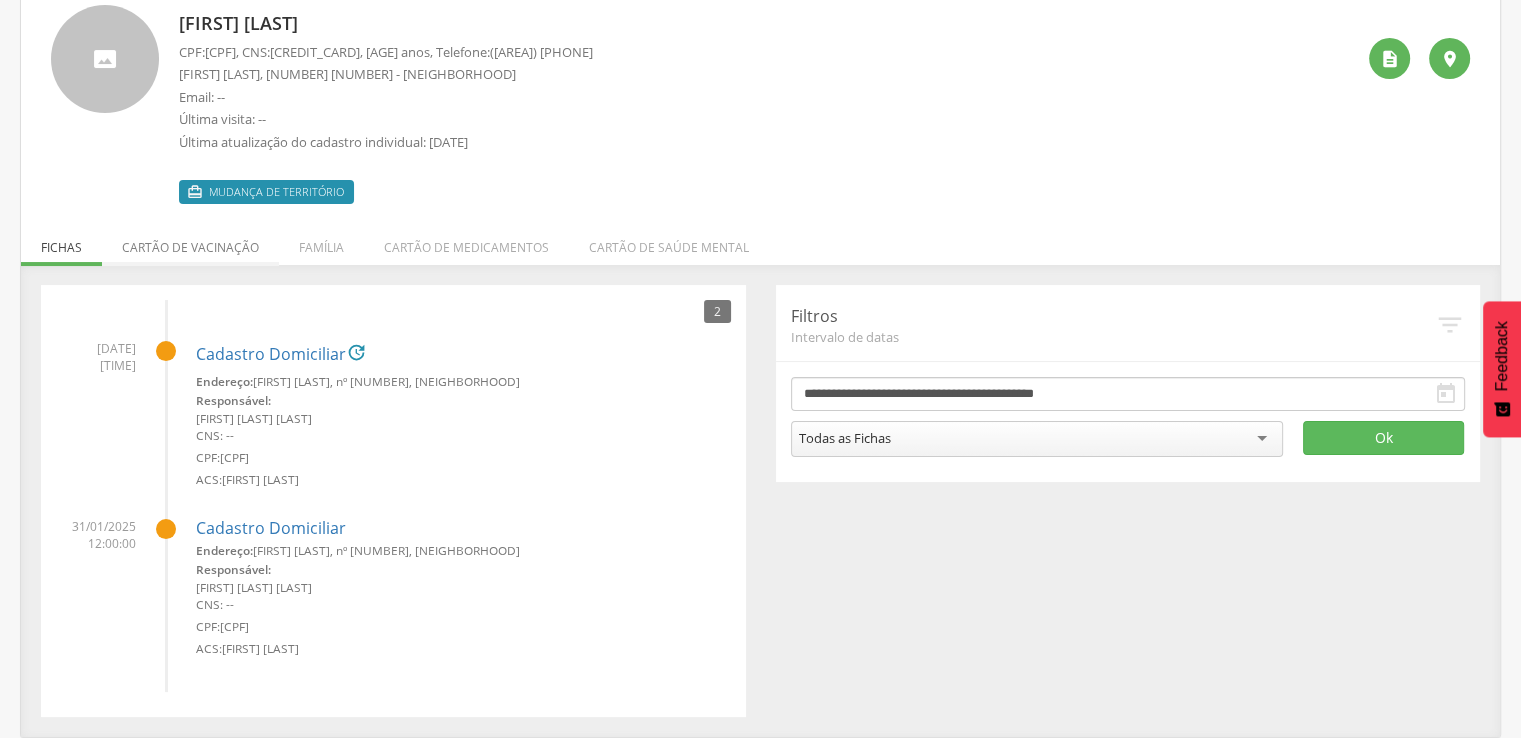 click on "Cartão de vacinação" at bounding box center [190, 242] 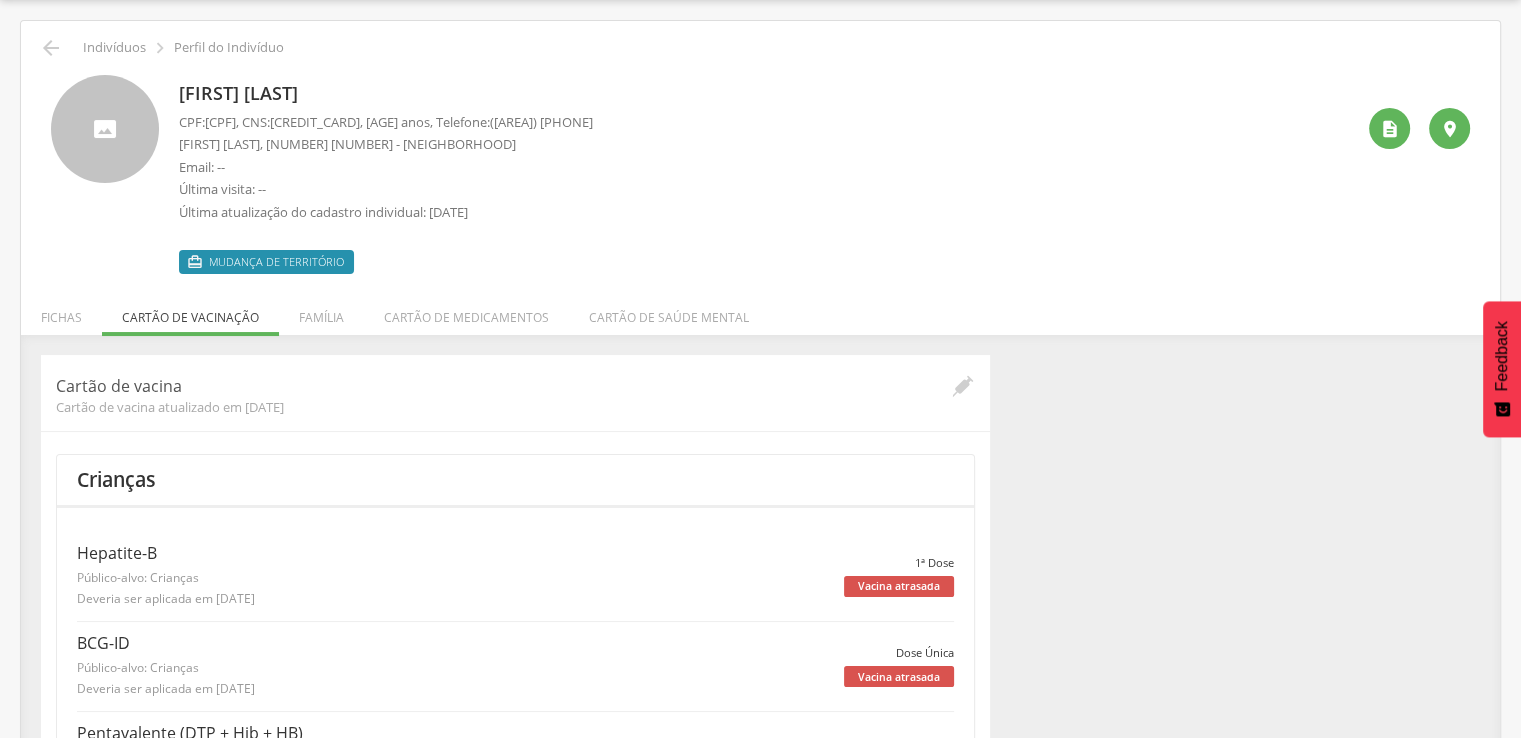 scroll, scrollTop: 130, scrollLeft: 0, axis: vertical 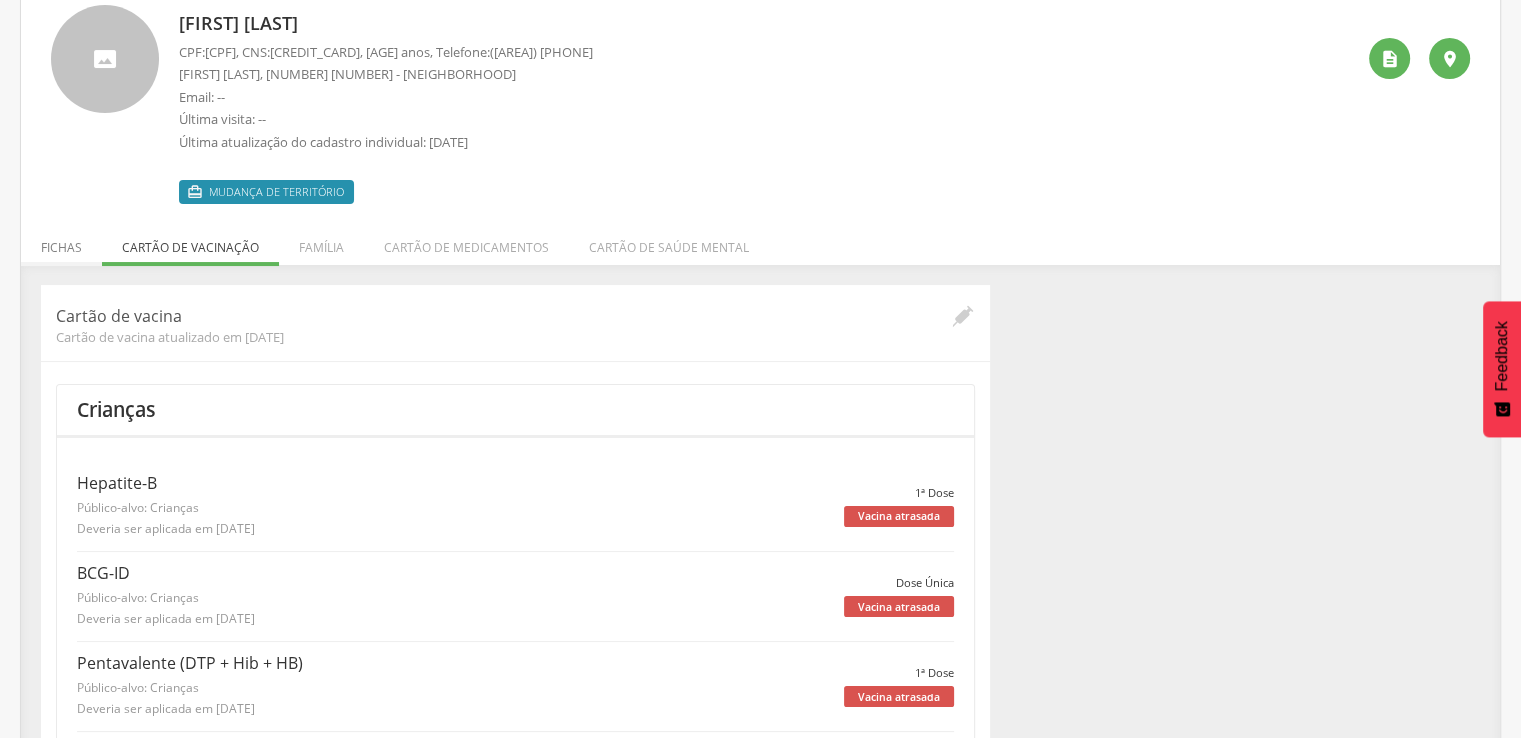 click on "Fichas" at bounding box center (61, 242) 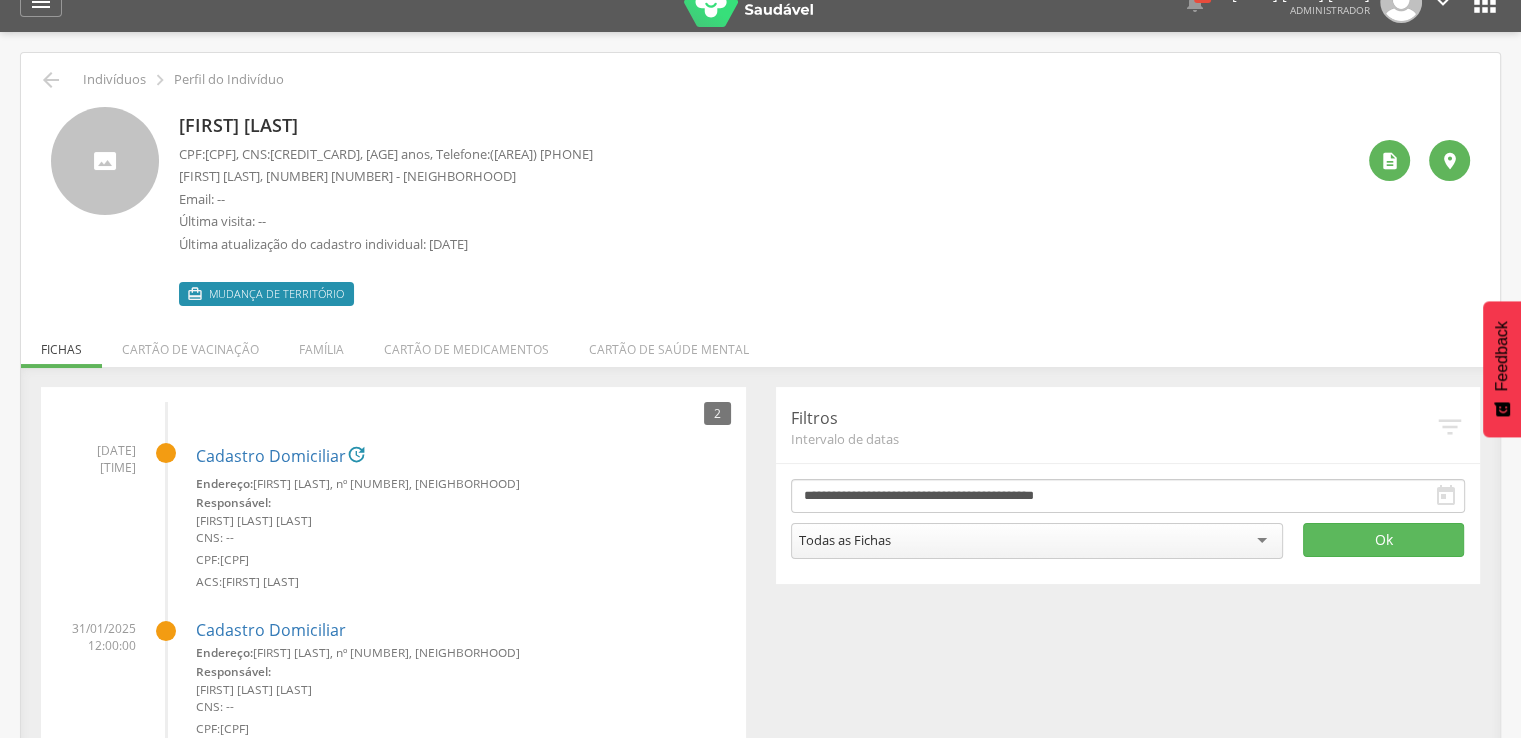 scroll, scrollTop: 0, scrollLeft: 0, axis: both 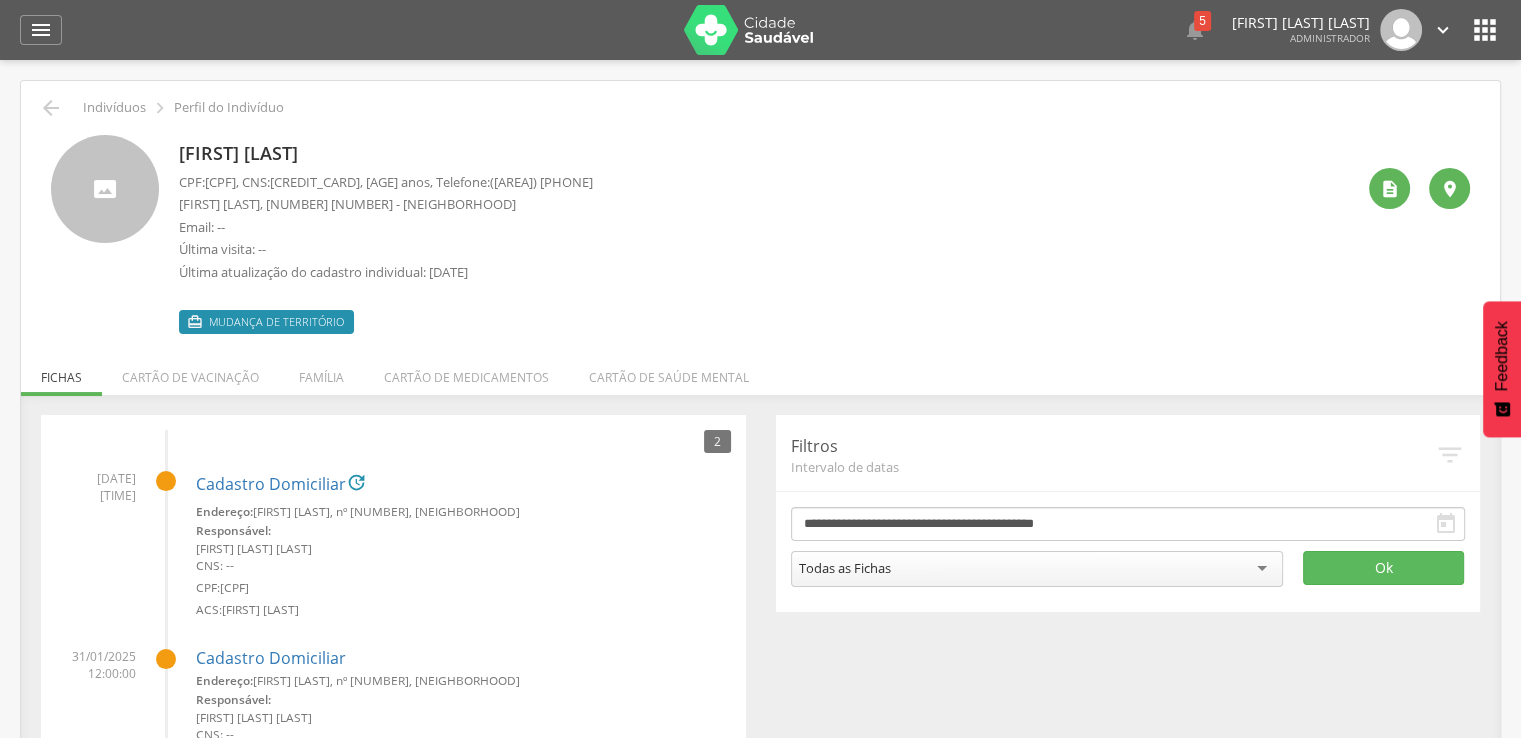 click on "   Mudança de território" at bounding box center (266, 322) 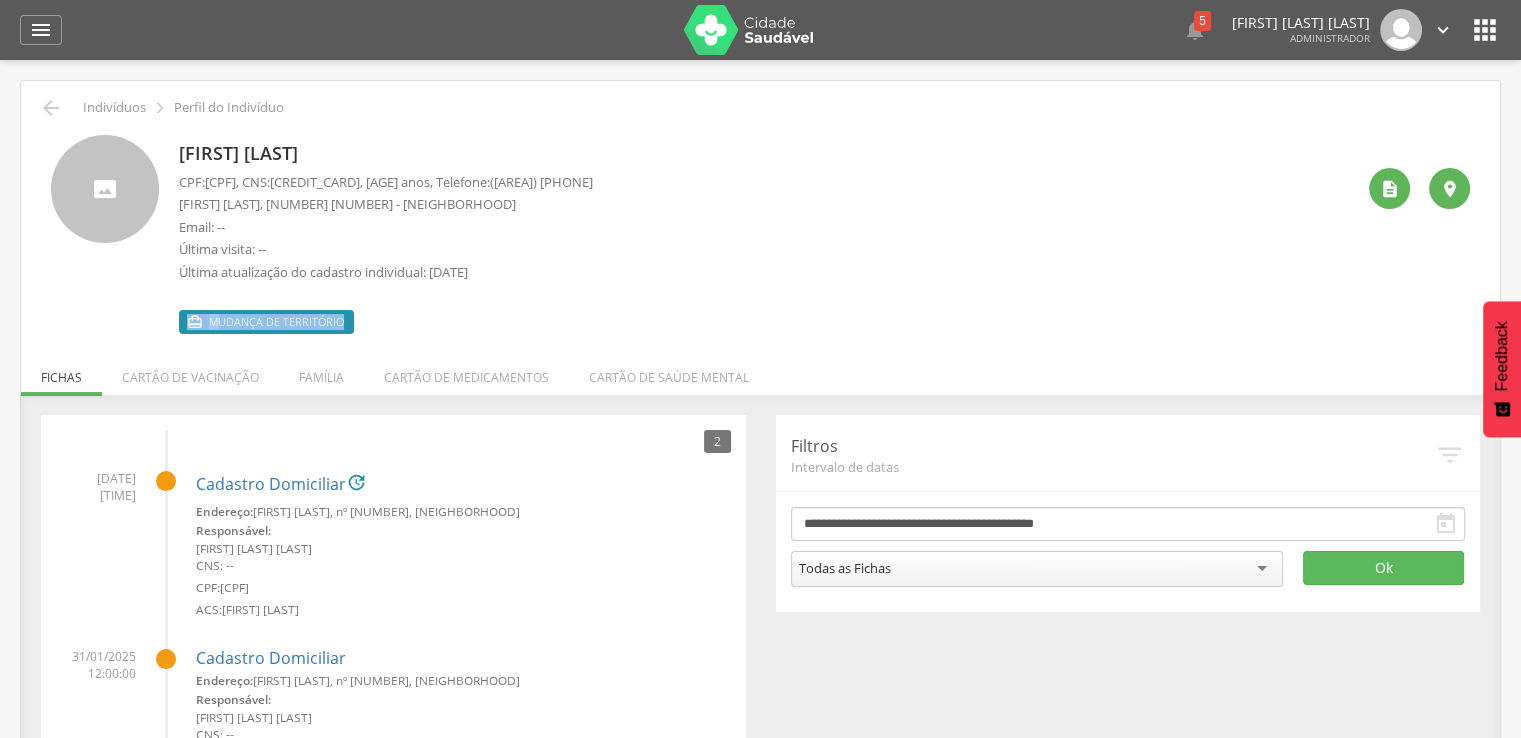 drag, startPoint x: 284, startPoint y: 311, endPoint x: 180, endPoint y: 324, distance: 104.80935 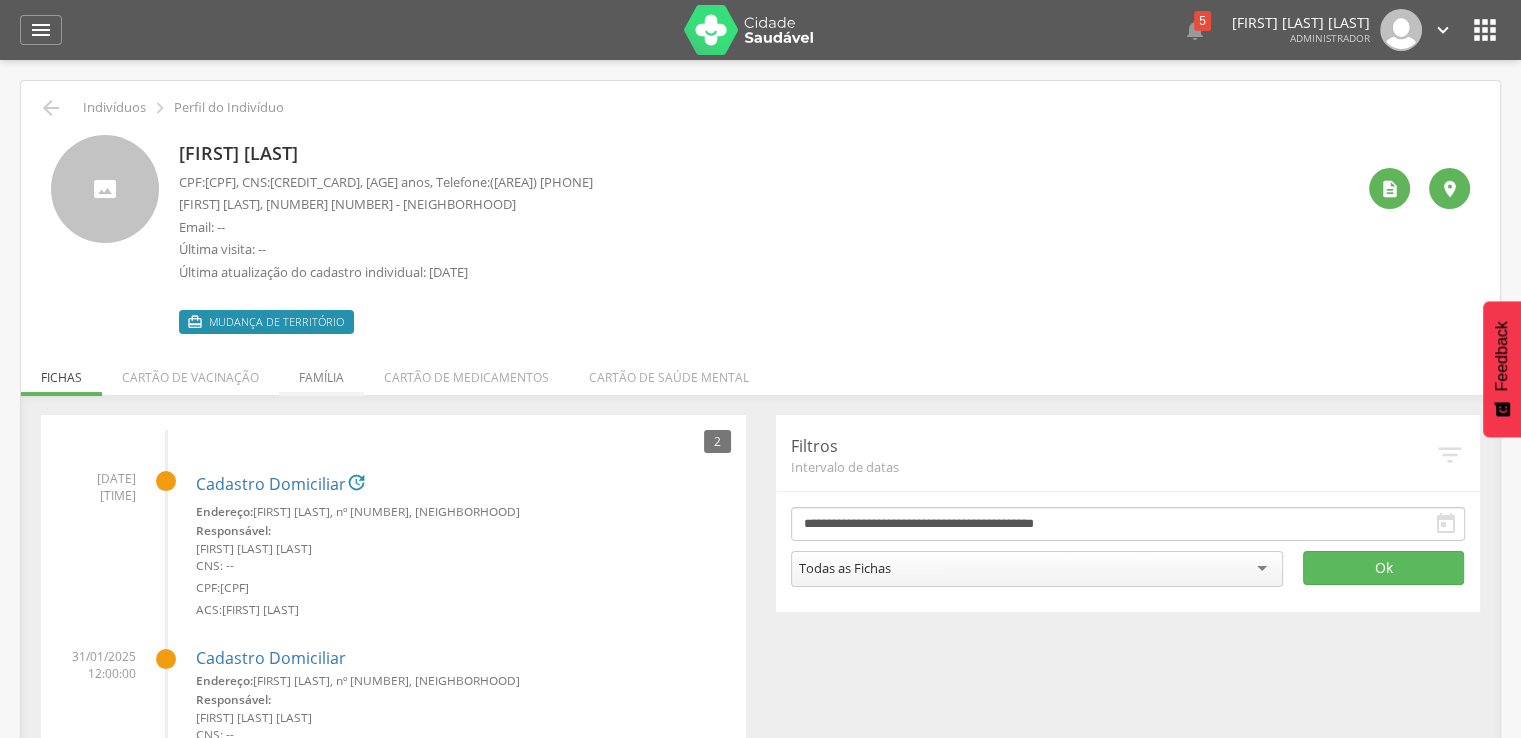 click on "Família" at bounding box center [321, 372] 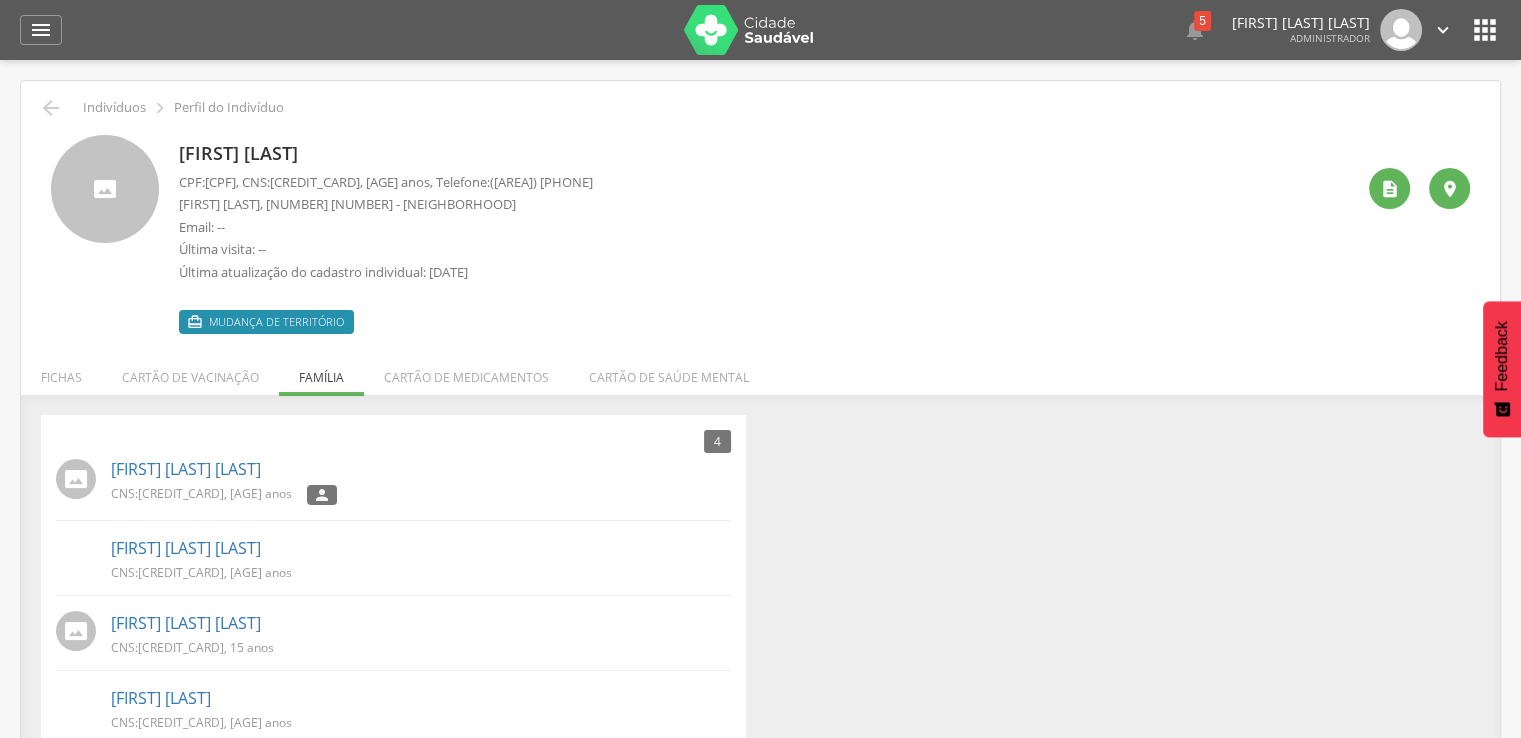 scroll, scrollTop: 60, scrollLeft: 0, axis: vertical 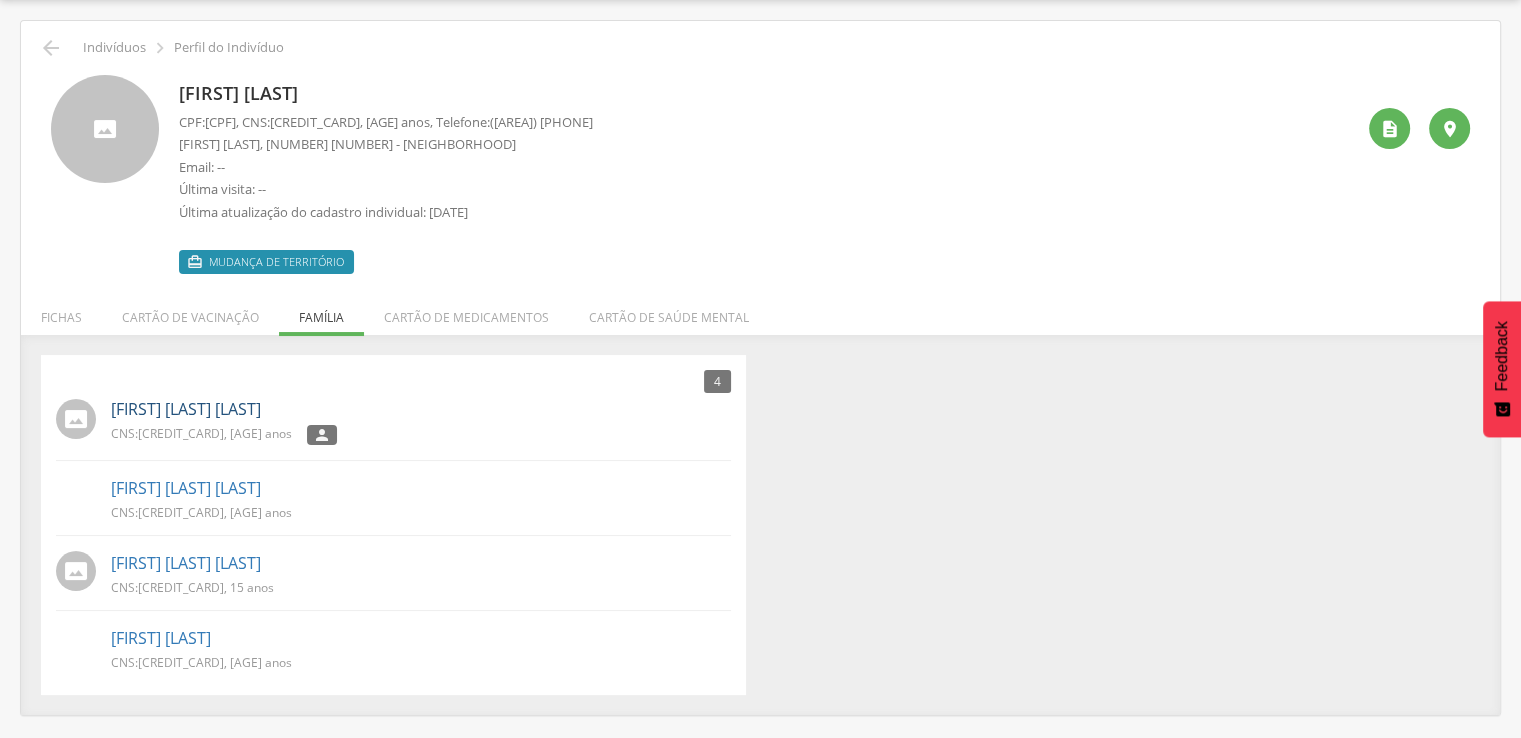click on "[FIRST] [LAST] [LAST]" at bounding box center (186, 409) 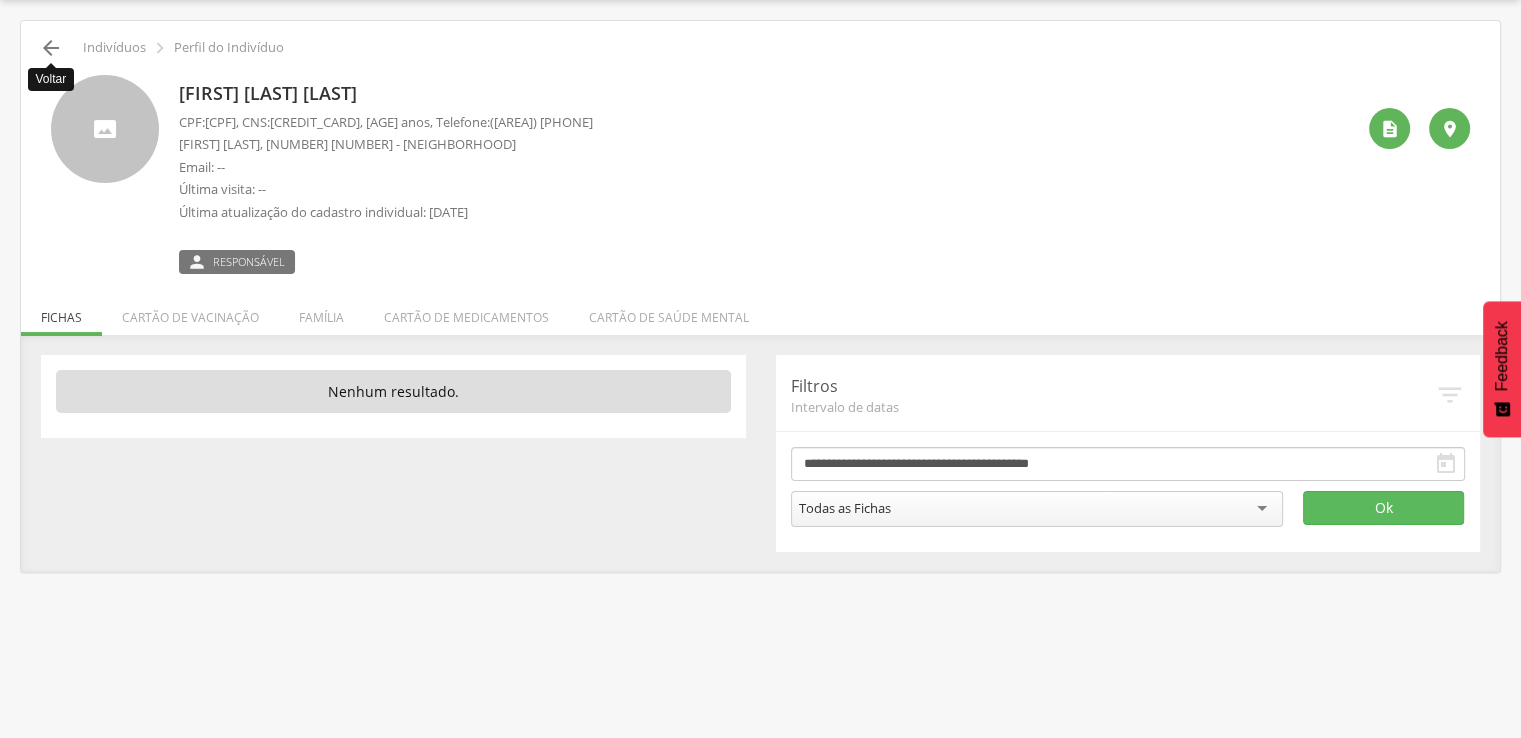 click on "" at bounding box center [51, 48] 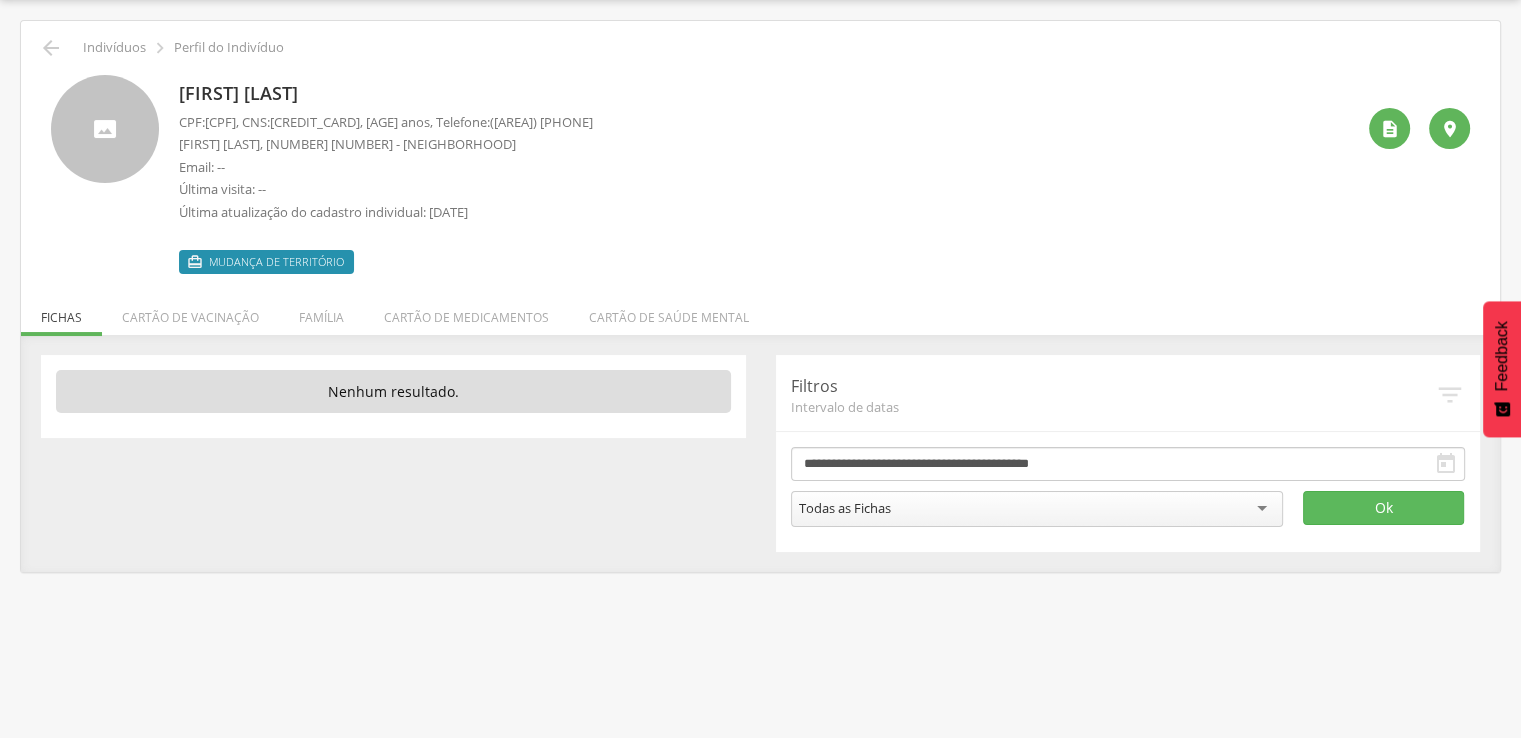 click on "   Mudança de território" at bounding box center (386, 253) 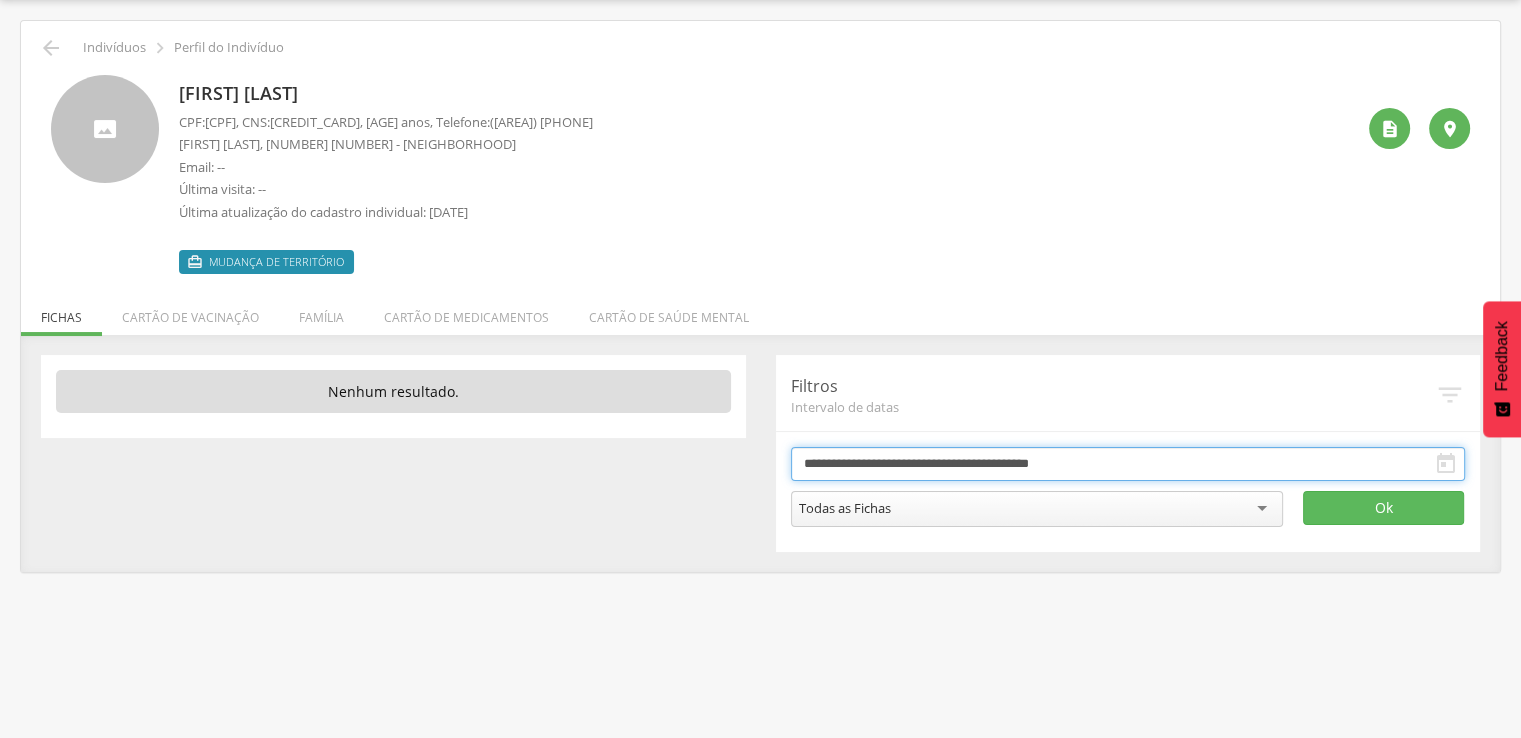 click on "**********" at bounding box center (1128, 464) 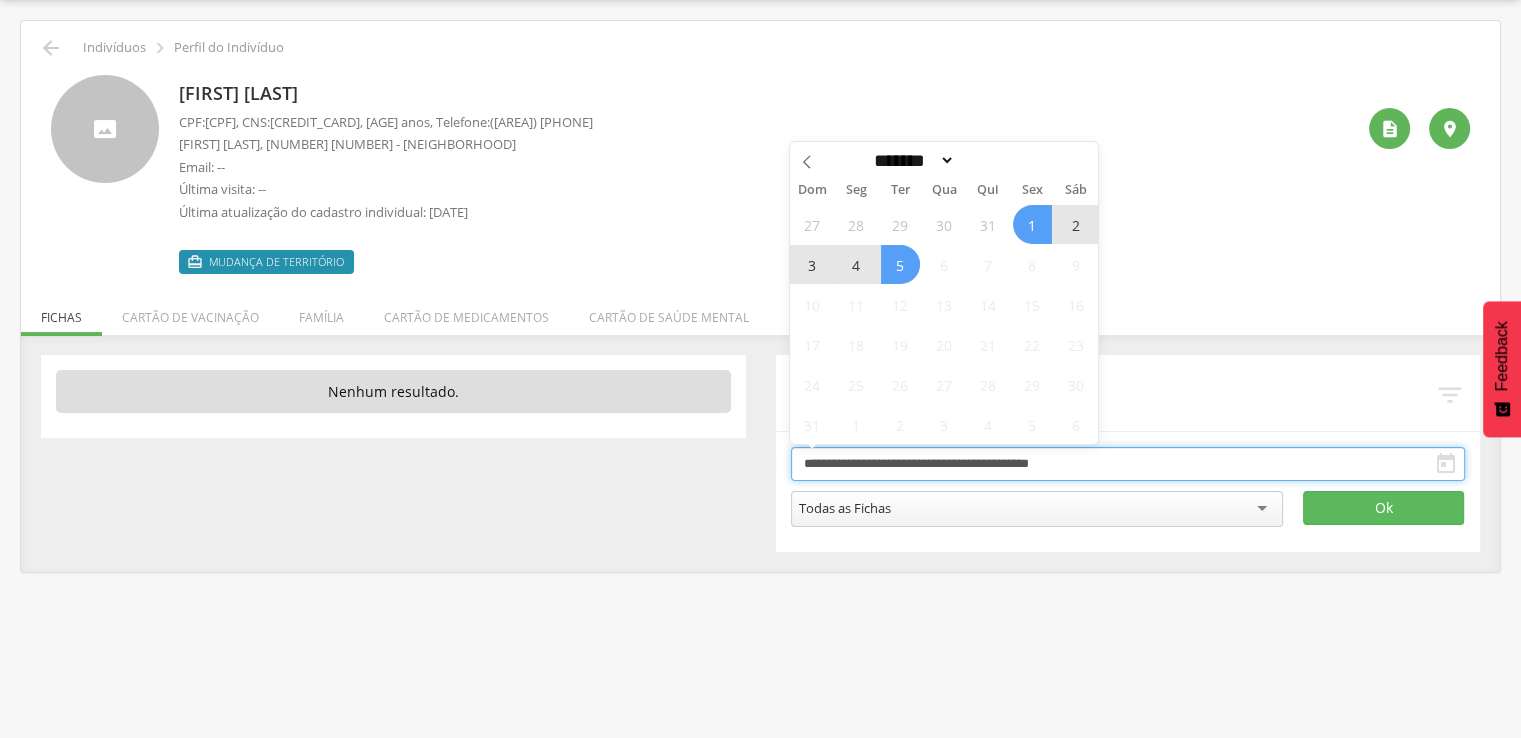 click on "**********" at bounding box center (1128, 464) 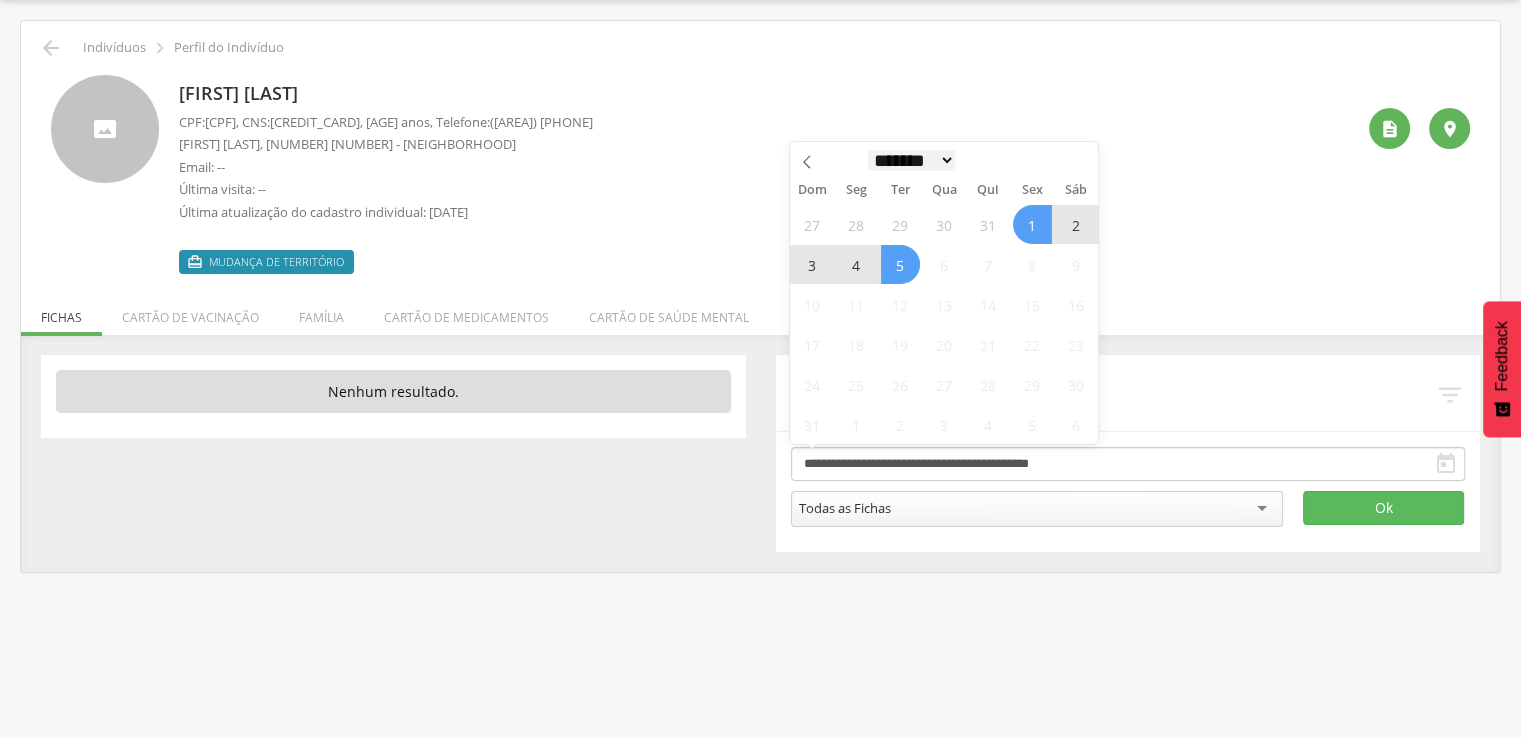 click on "******* ********* ***** ***** **** ***** ***** ******" at bounding box center (912, 160) 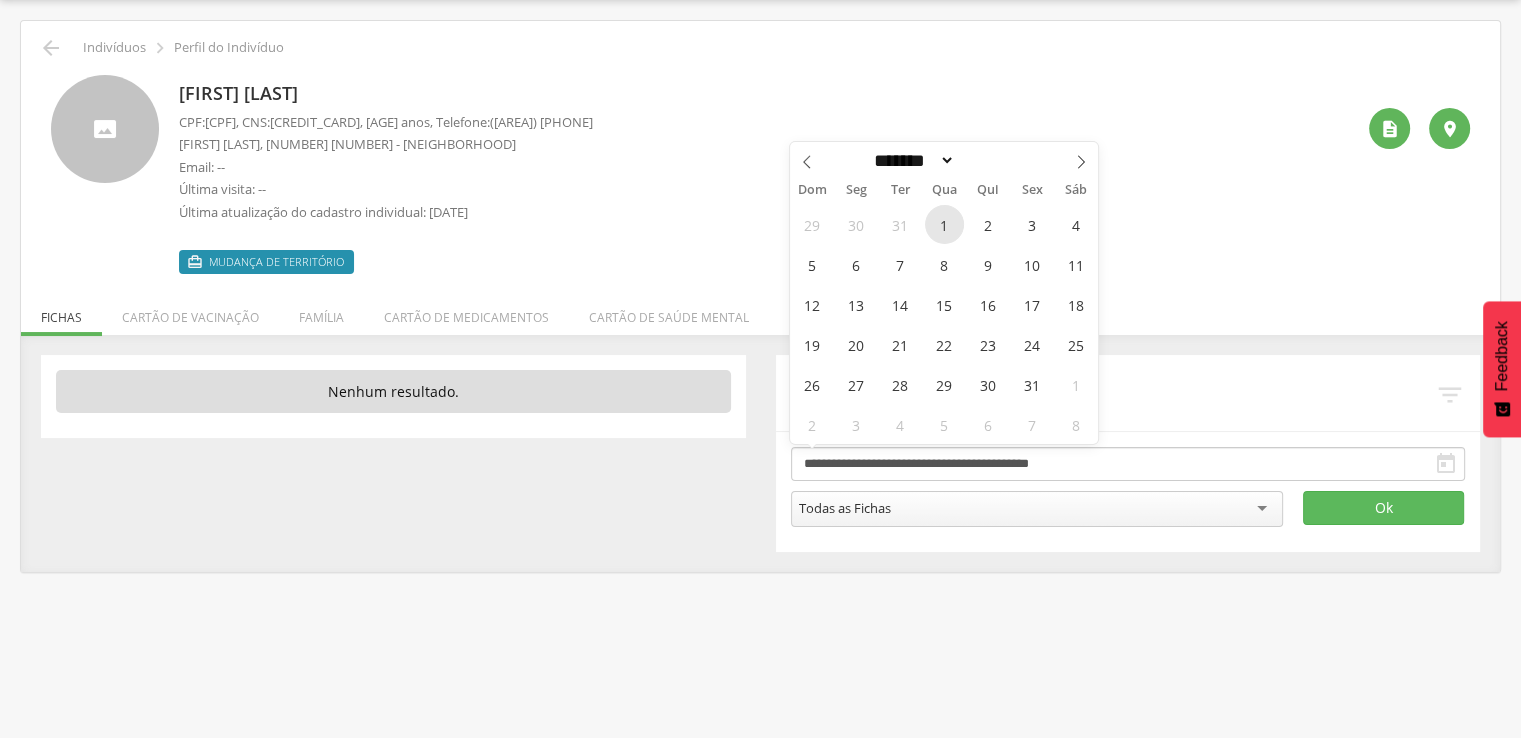 click on "1" at bounding box center [944, 224] 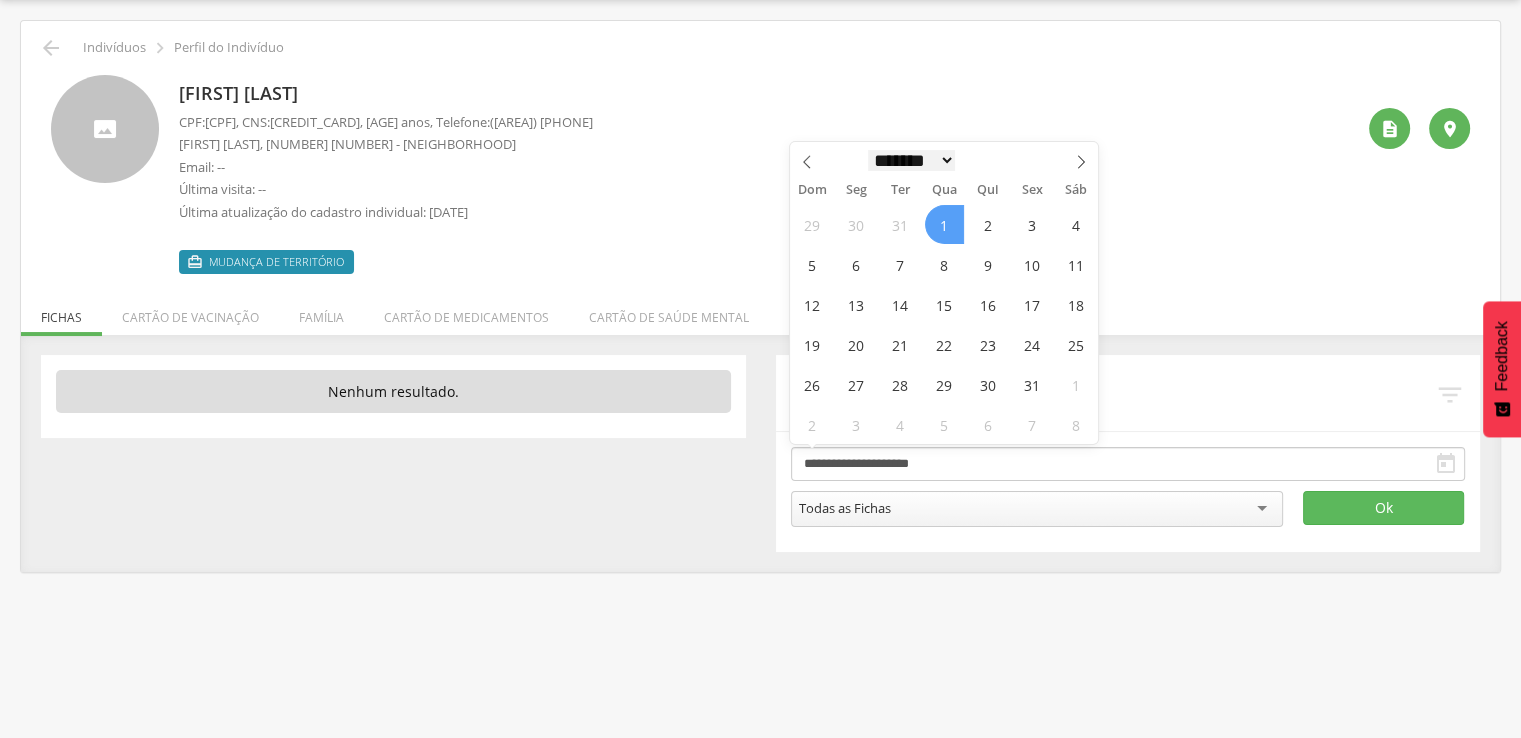 click on "******* ********* ***** ***** **** ***** ***** ******" at bounding box center [912, 160] 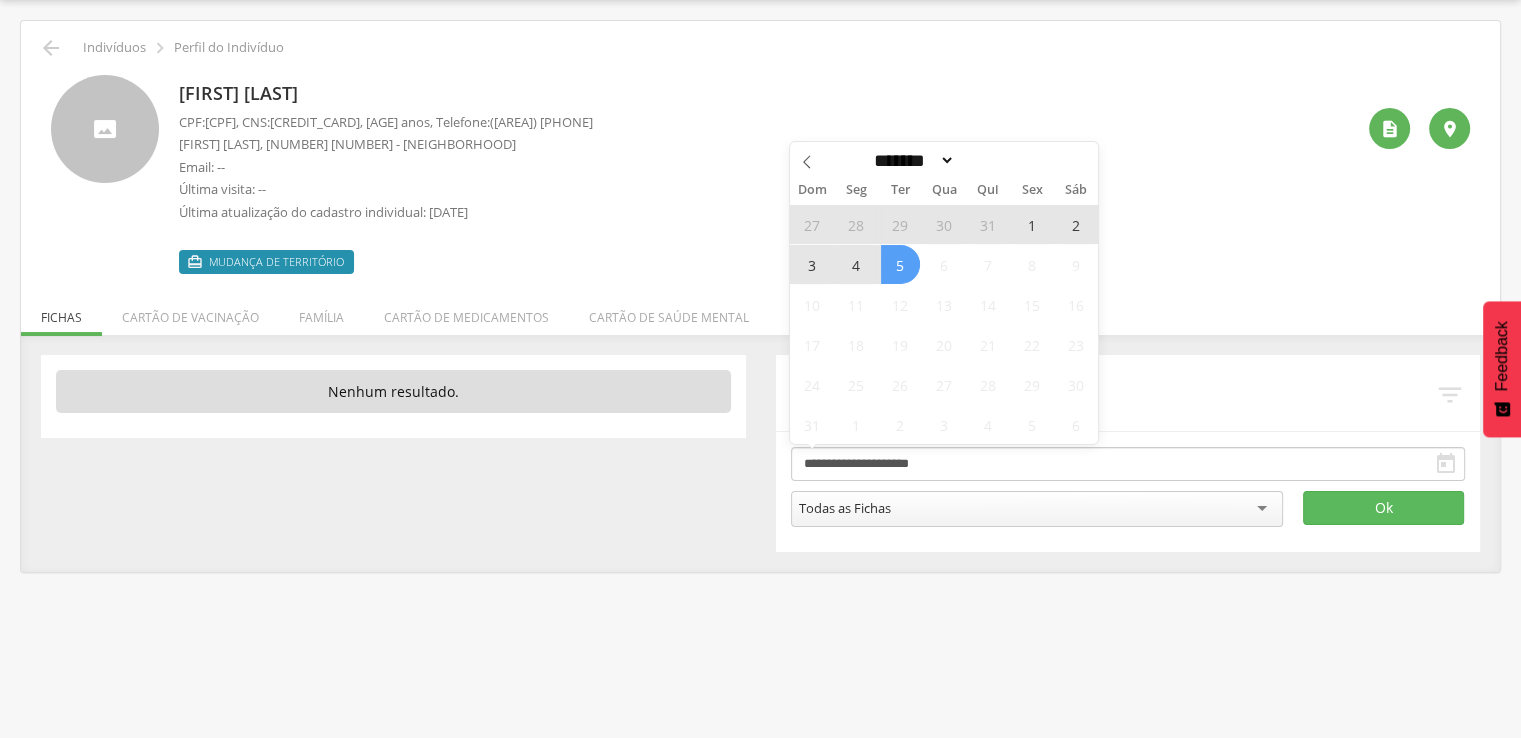 click on "5" at bounding box center (900, 264) 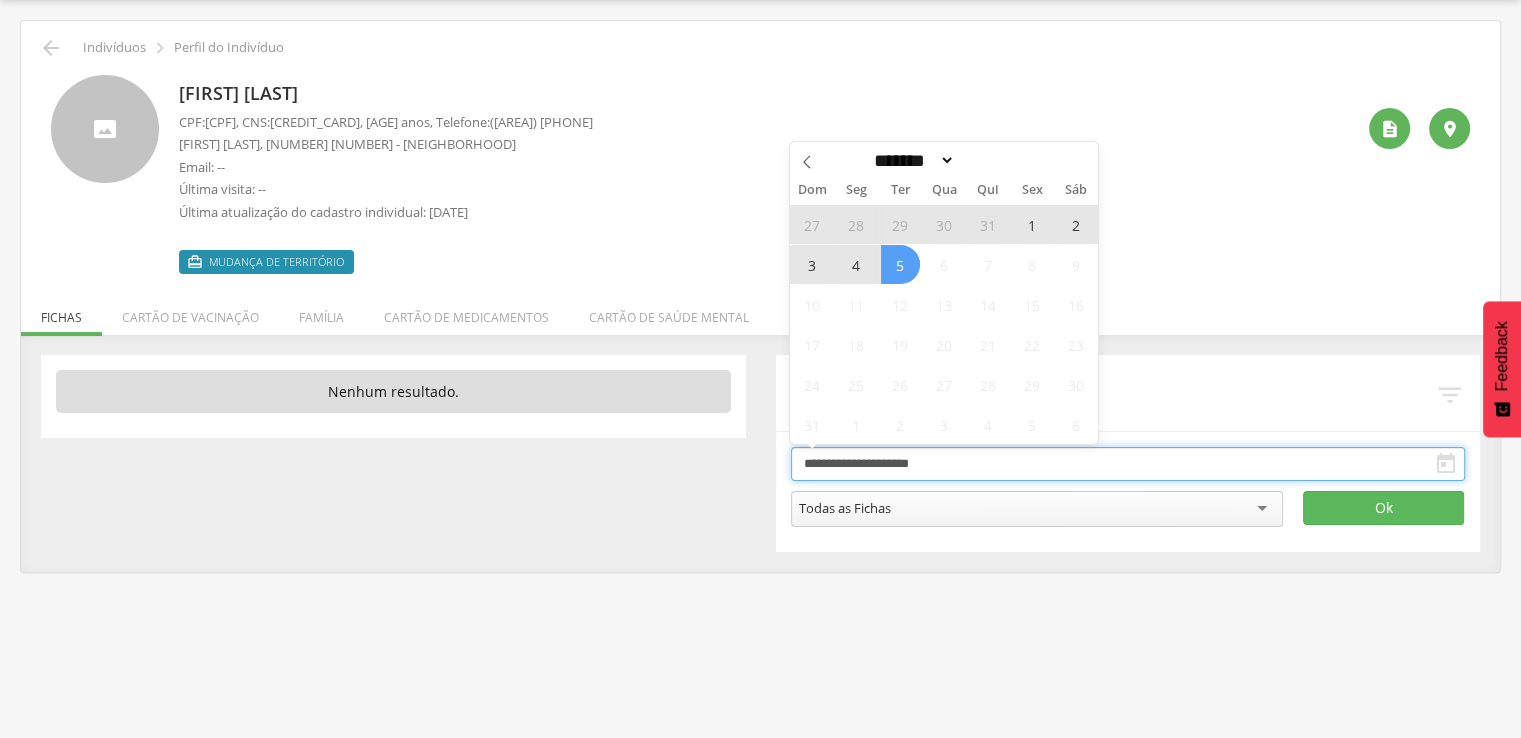 type on "**********" 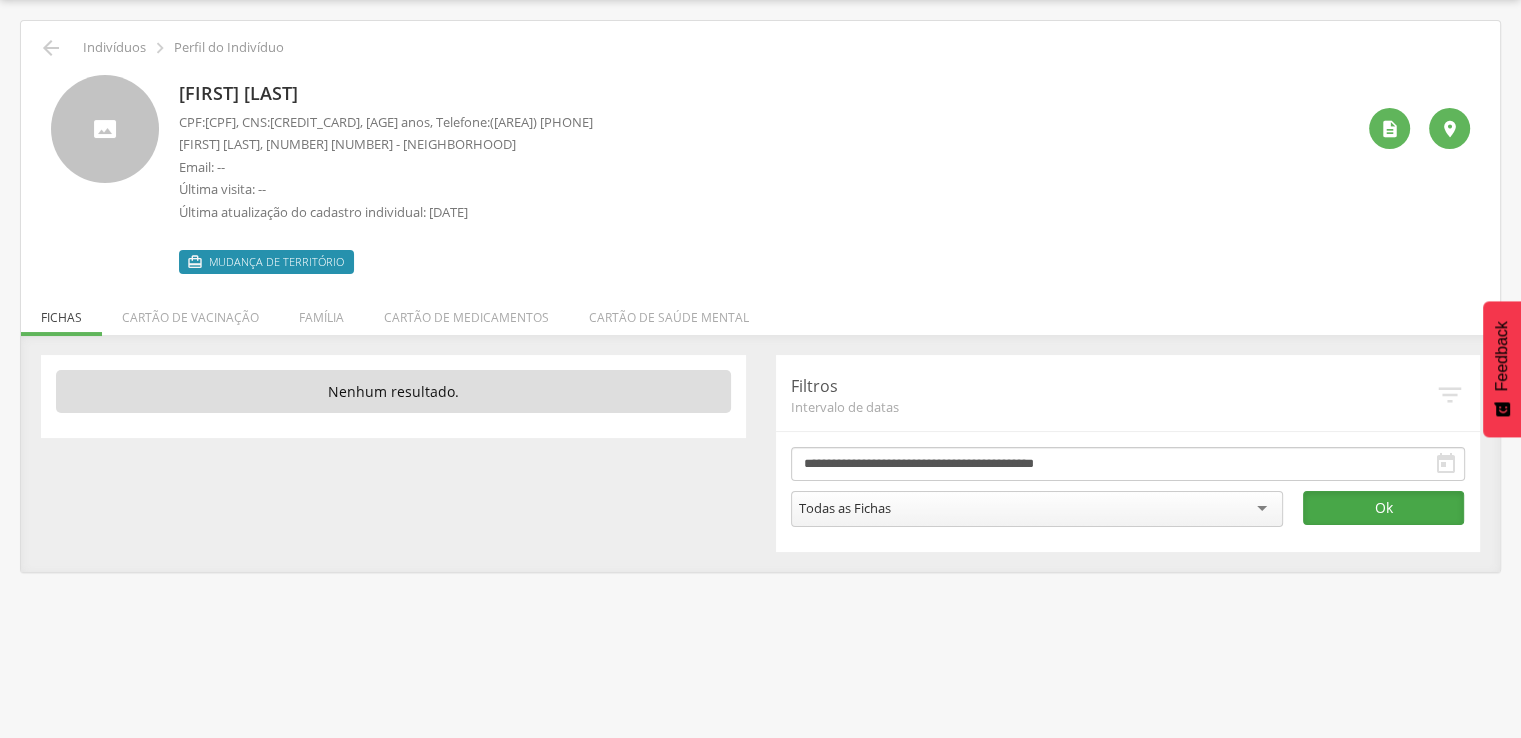 click on "Ok" at bounding box center [1383, 508] 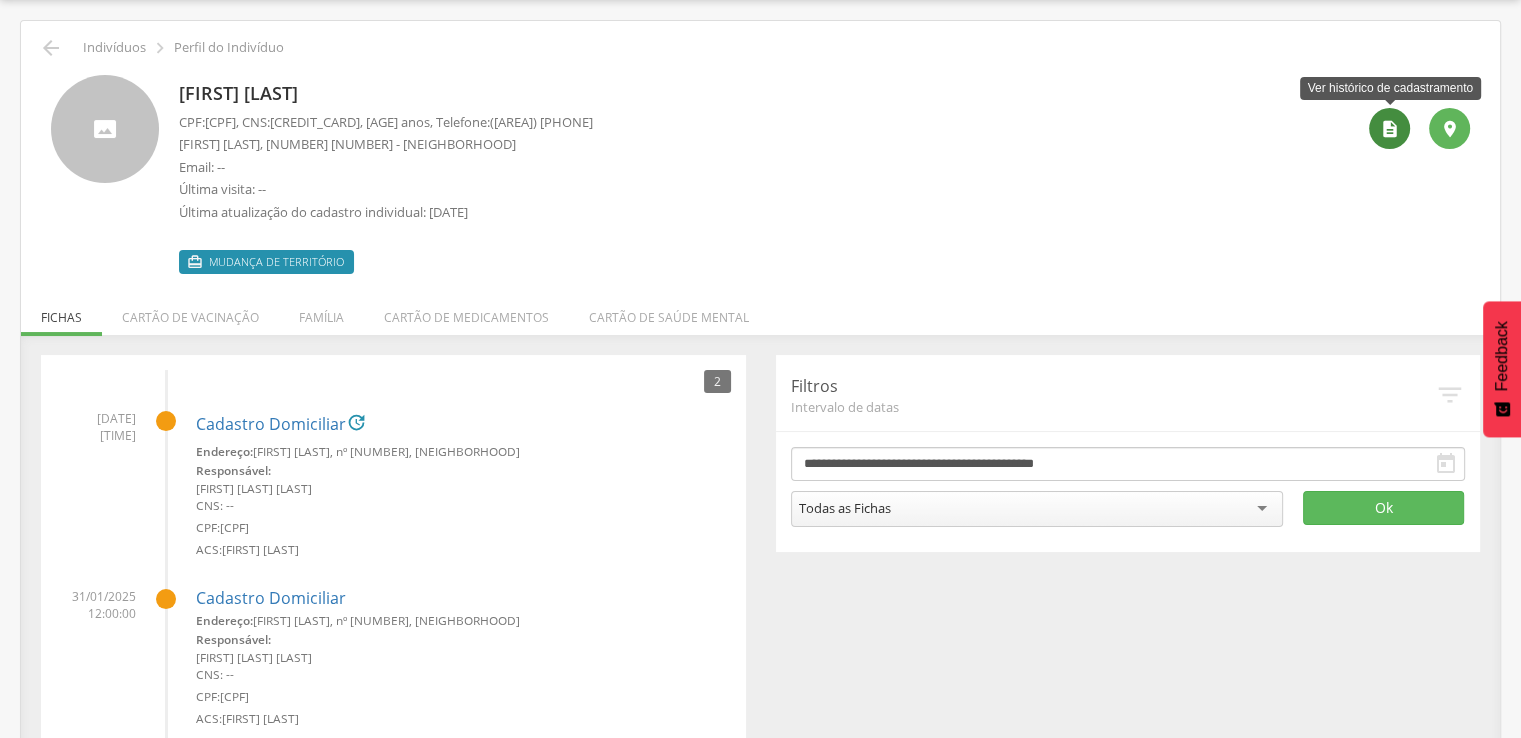 click on "" at bounding box center (1389, 128) 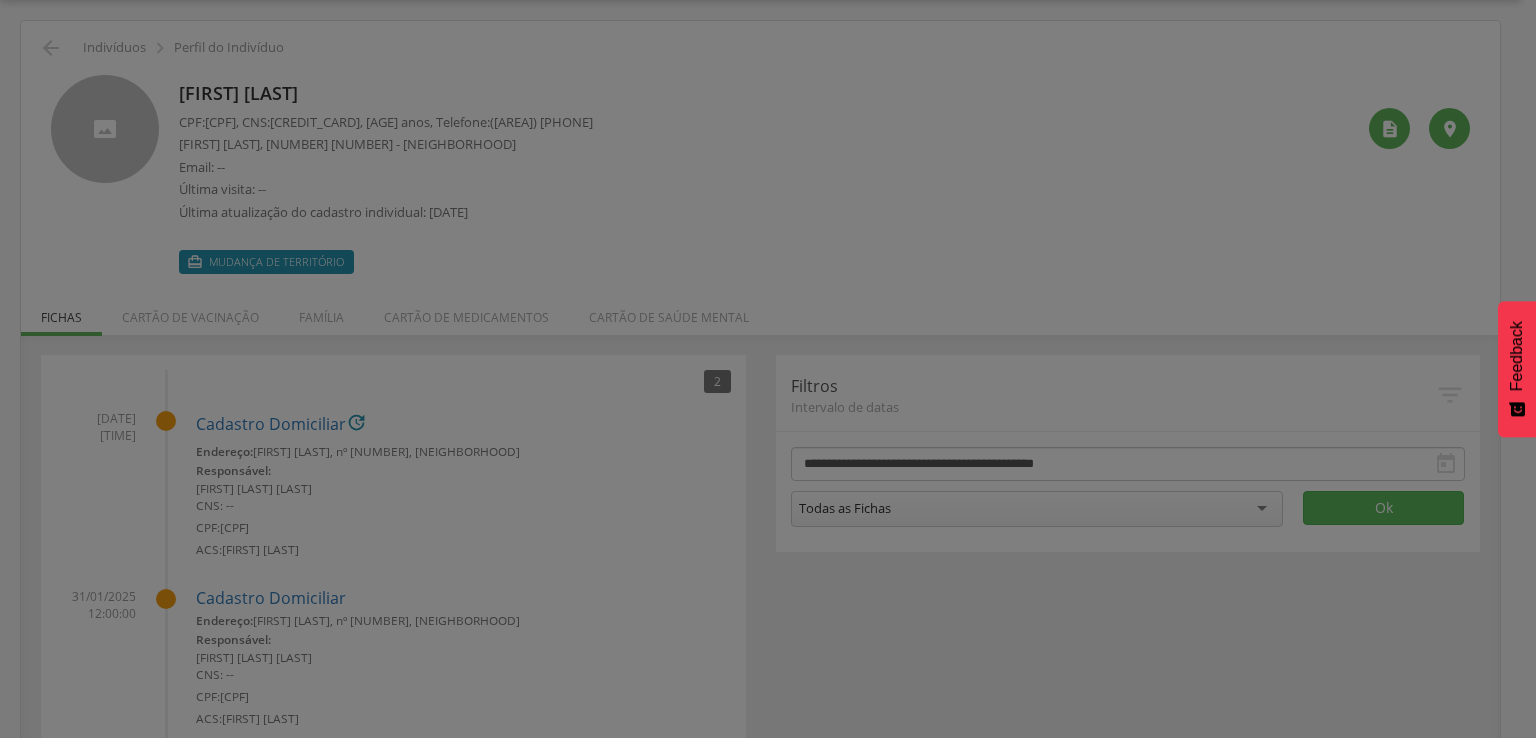 click on "×
Histórico de cadastramento
Data de atendimento
Indivíduo
ACS
Situação
Sincronizado em" at bounding box center (0, 0) 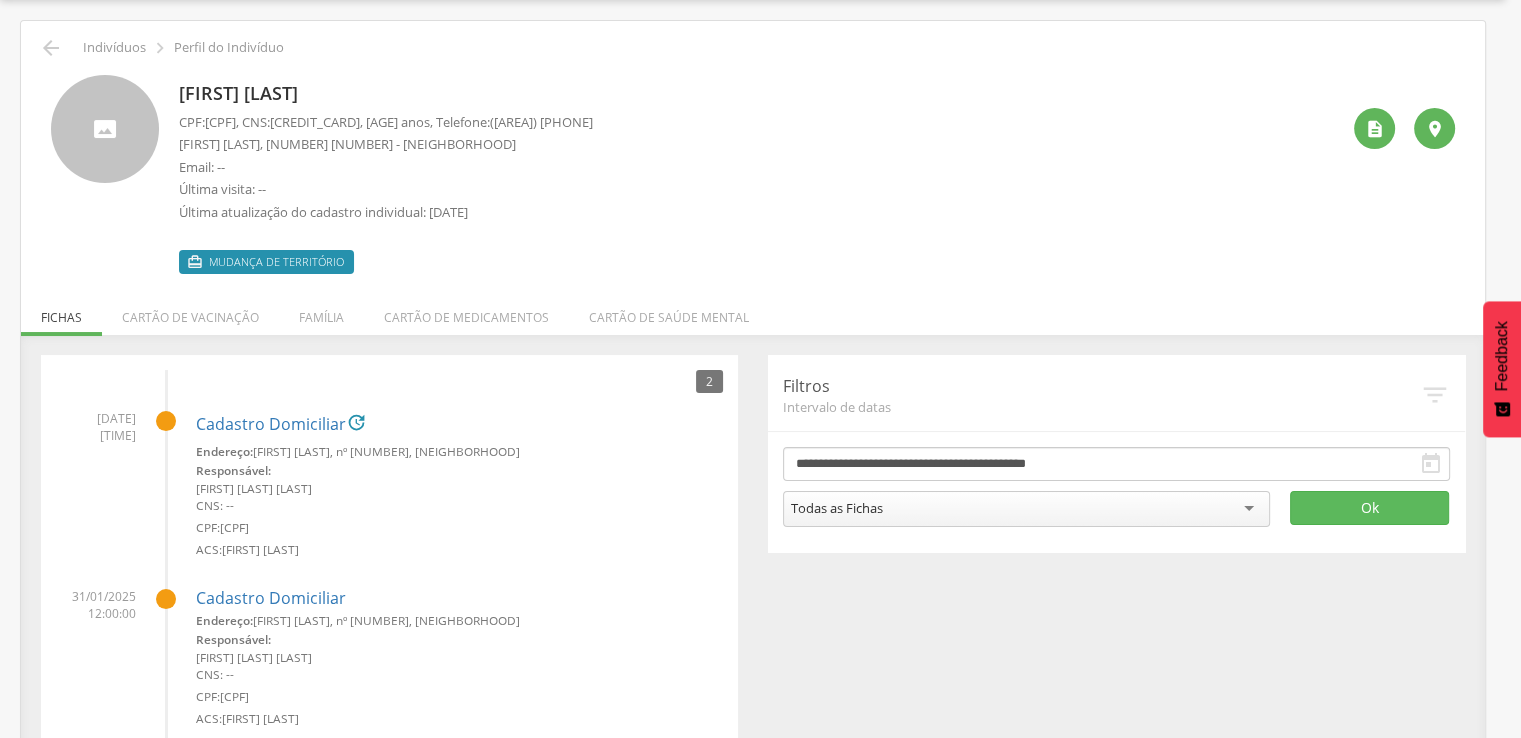 click on "" at bounding box center (1374, 128) 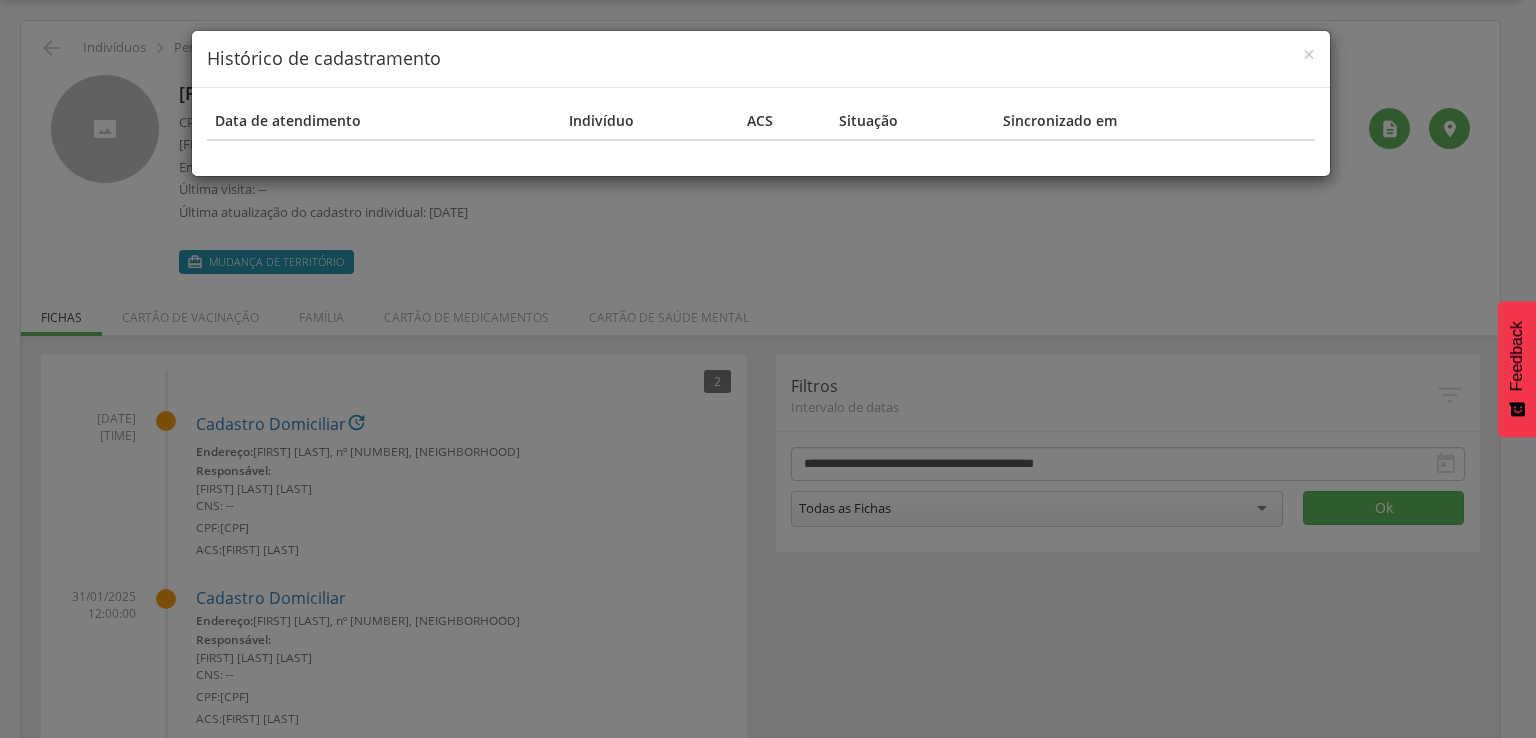 click on "×
Histórico de cadastramento
Data de atendimento
Indivíduo
ACS
Situação
Sincronizado em" at bounding box center (768, 369) 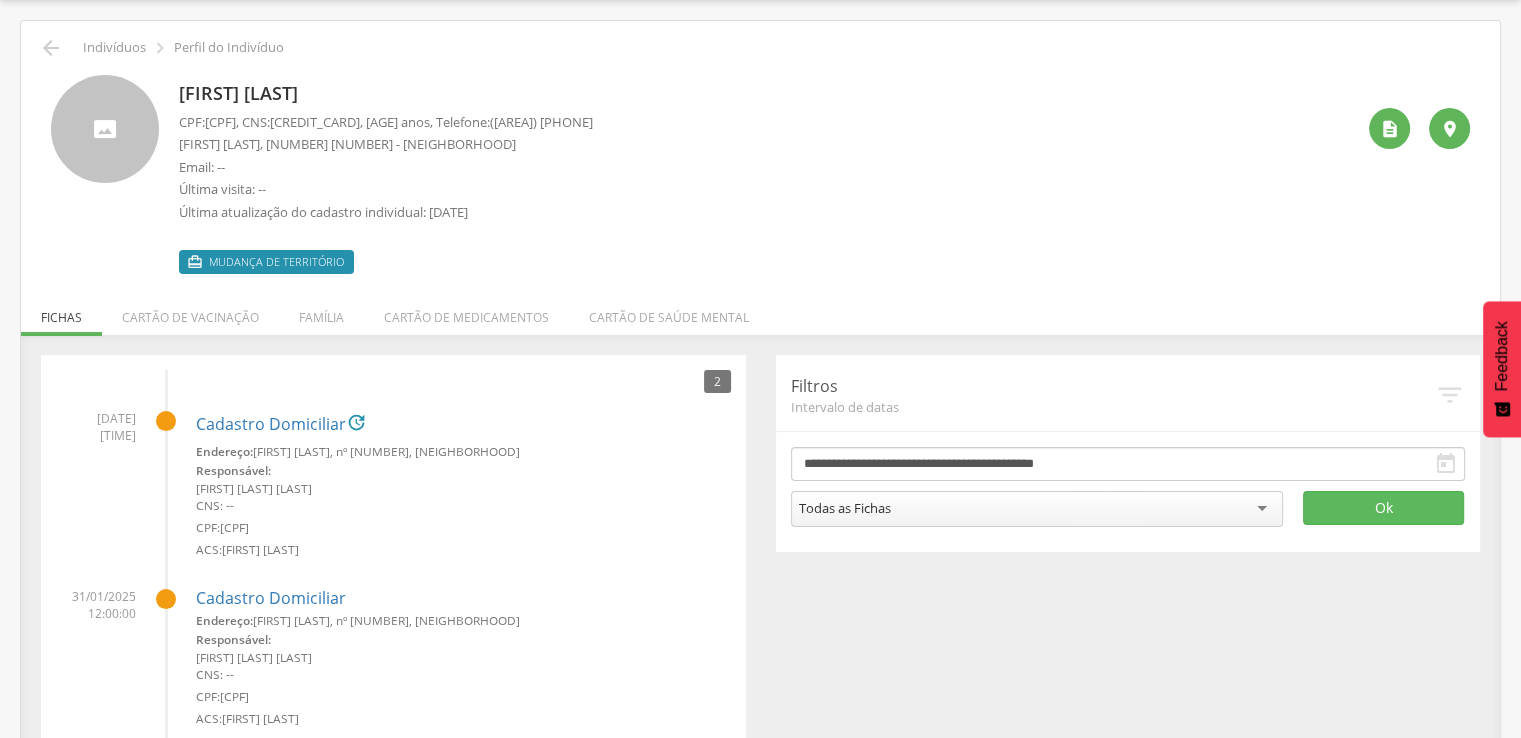 click on "Mudança de território" at bounding box center [276, 262] 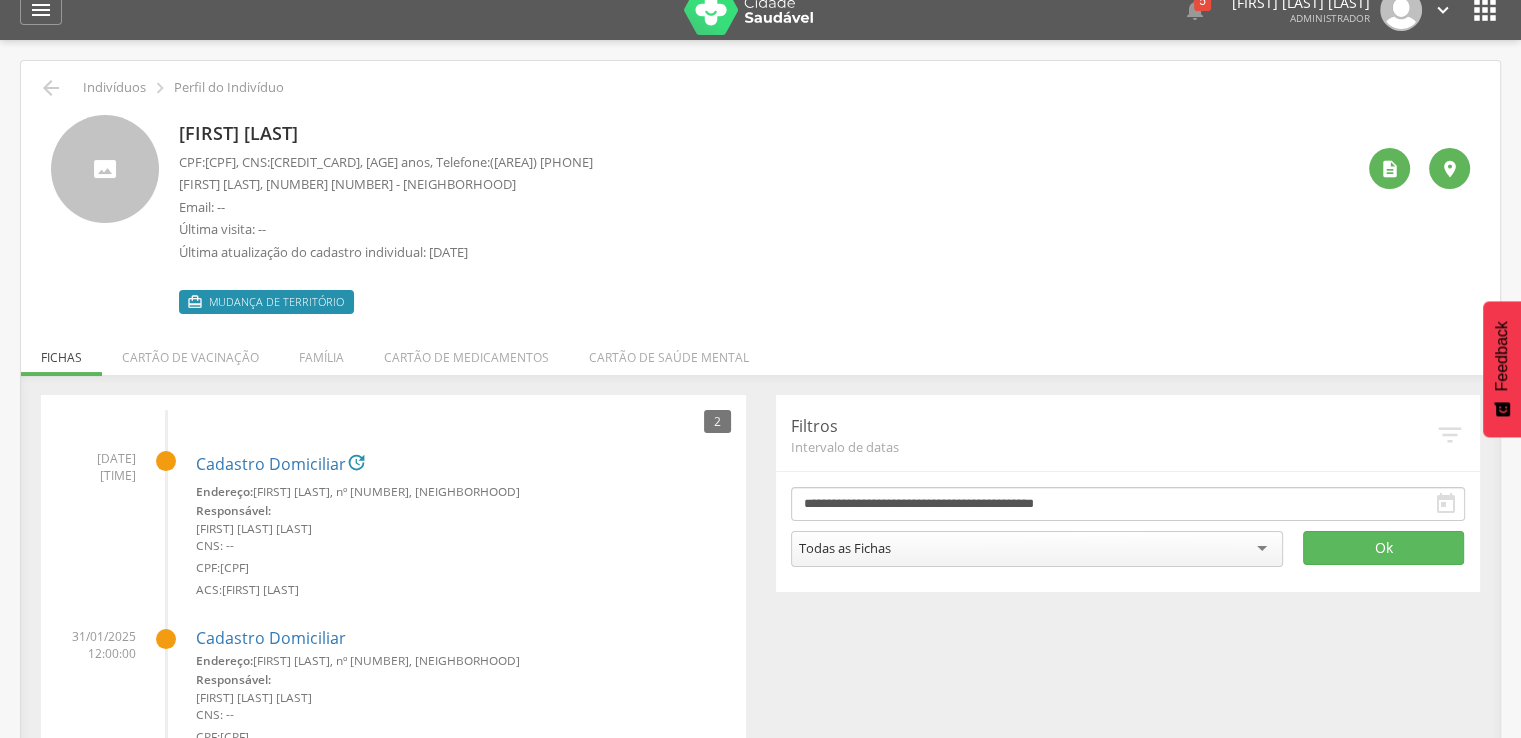 scroll, scrollTop: 0, scrollLeft: 0, axis: both 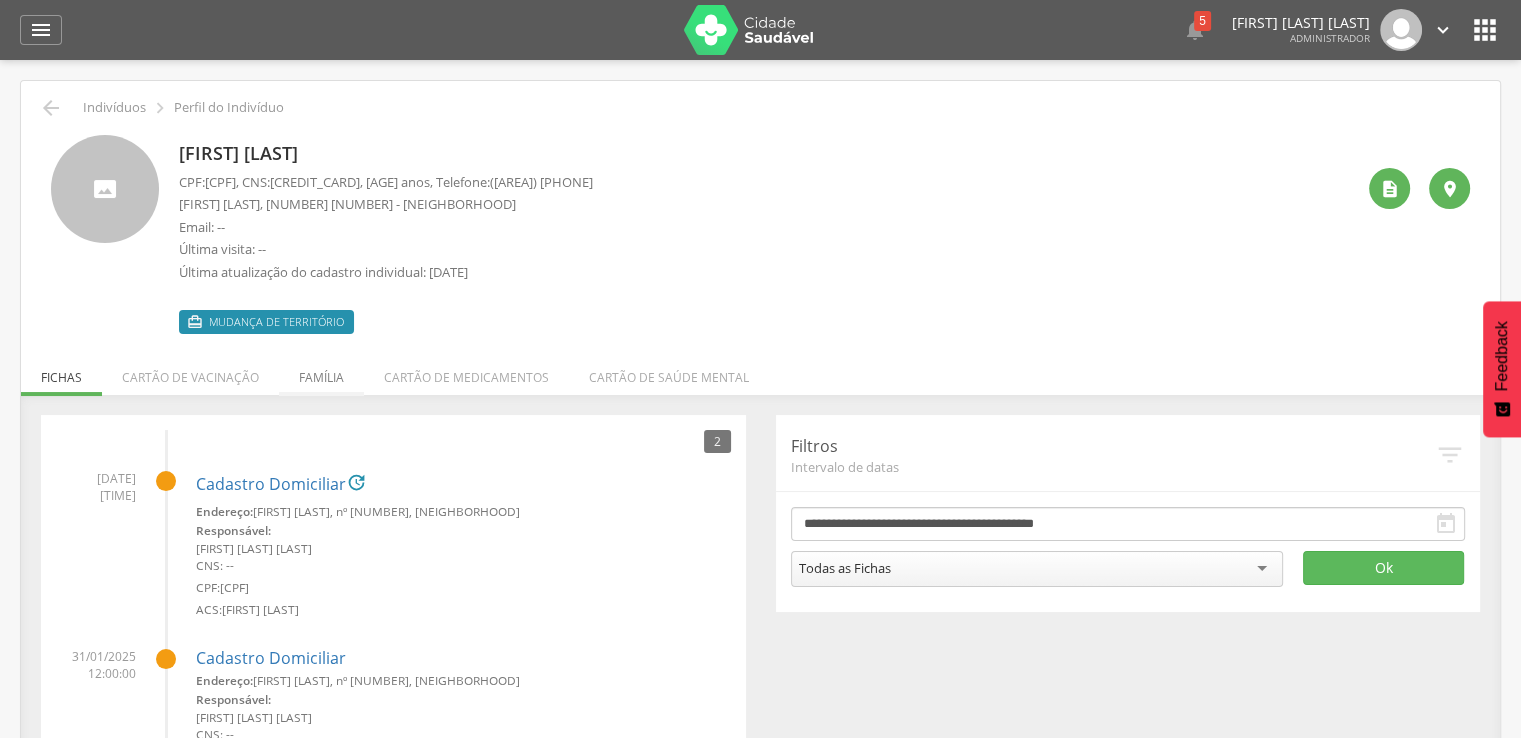 click on "Família" at bounding box center [321, 372] 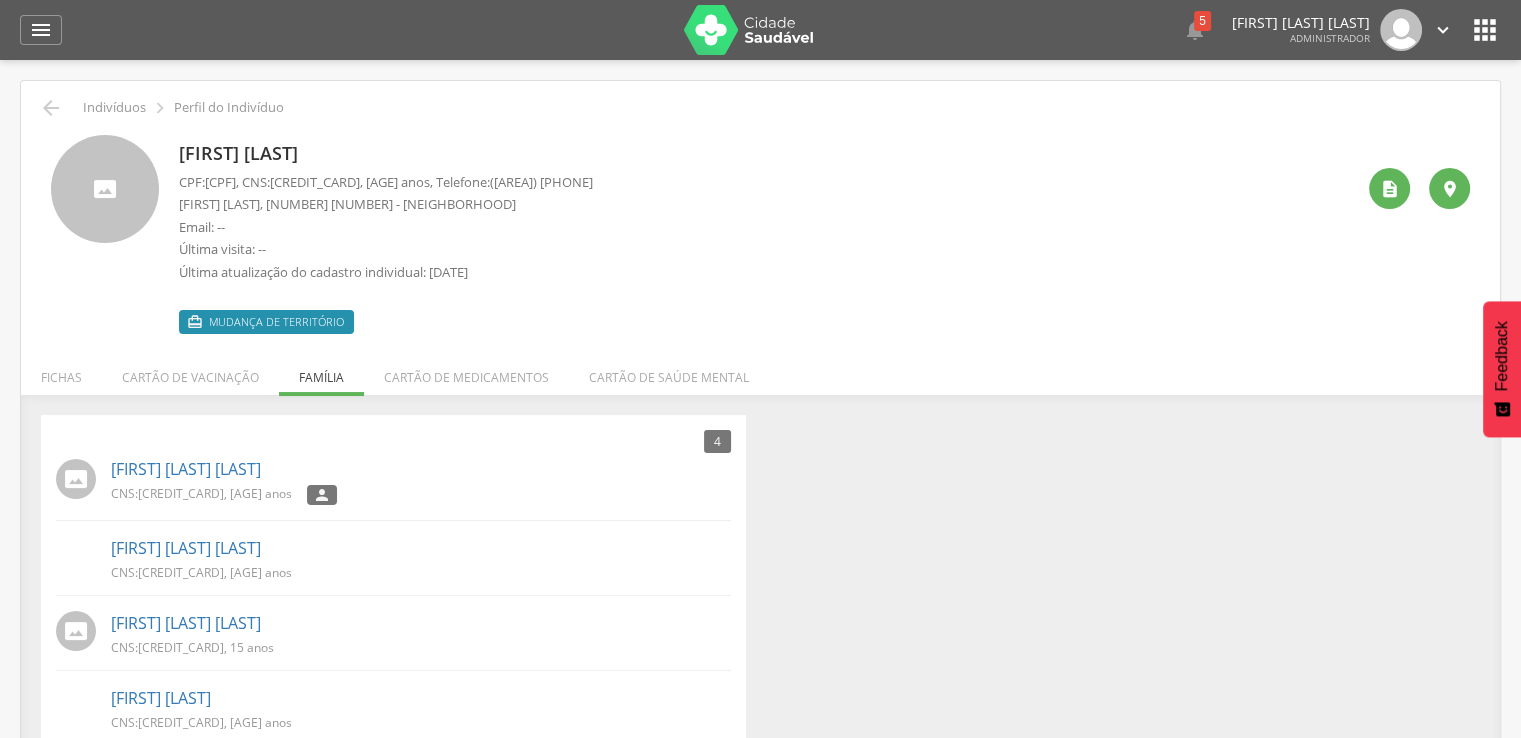 drag, startPoint x: 311, startPoint y: 324, endPoint x: 265, endPoint y: 323, distance: 46.010868 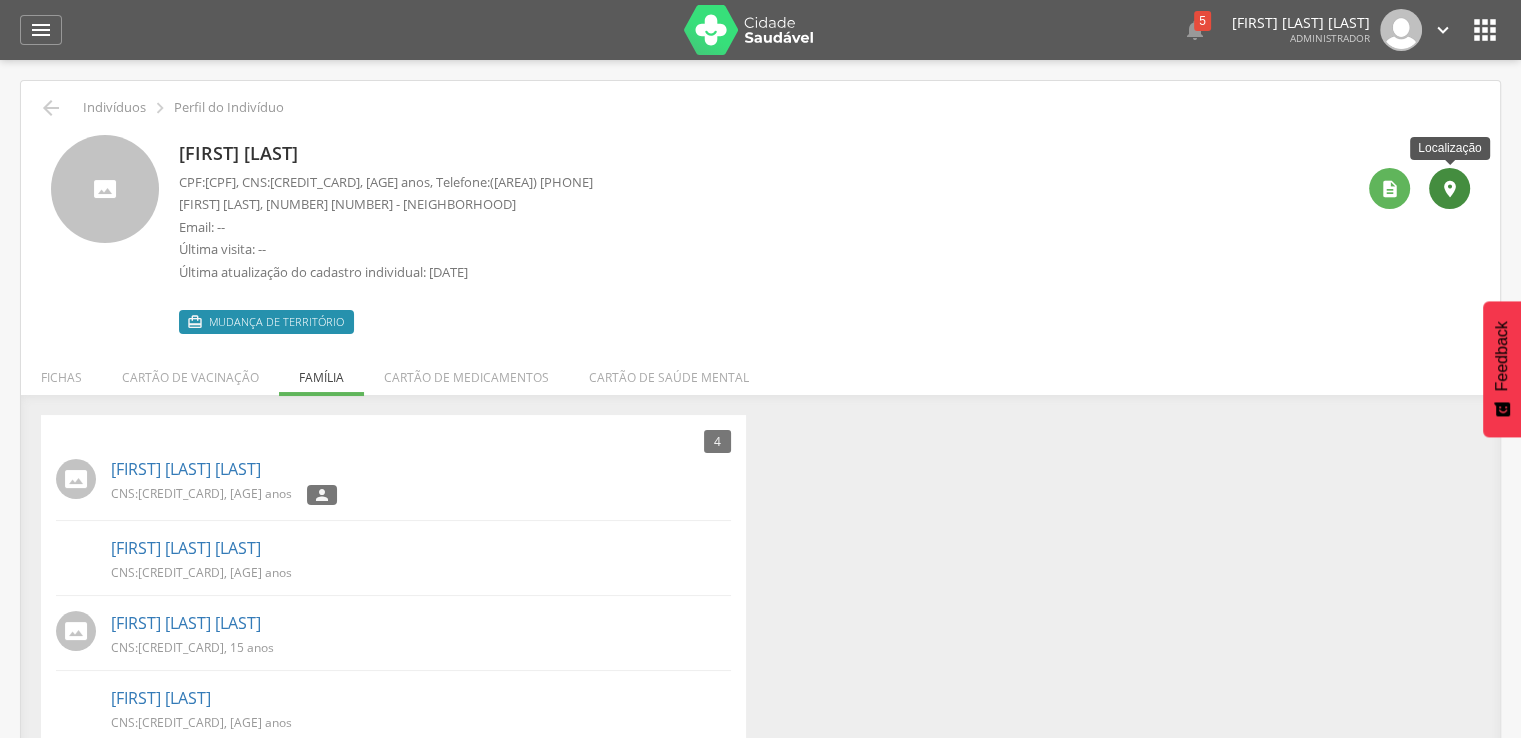 click on "" at bounding box center [1449, 188] 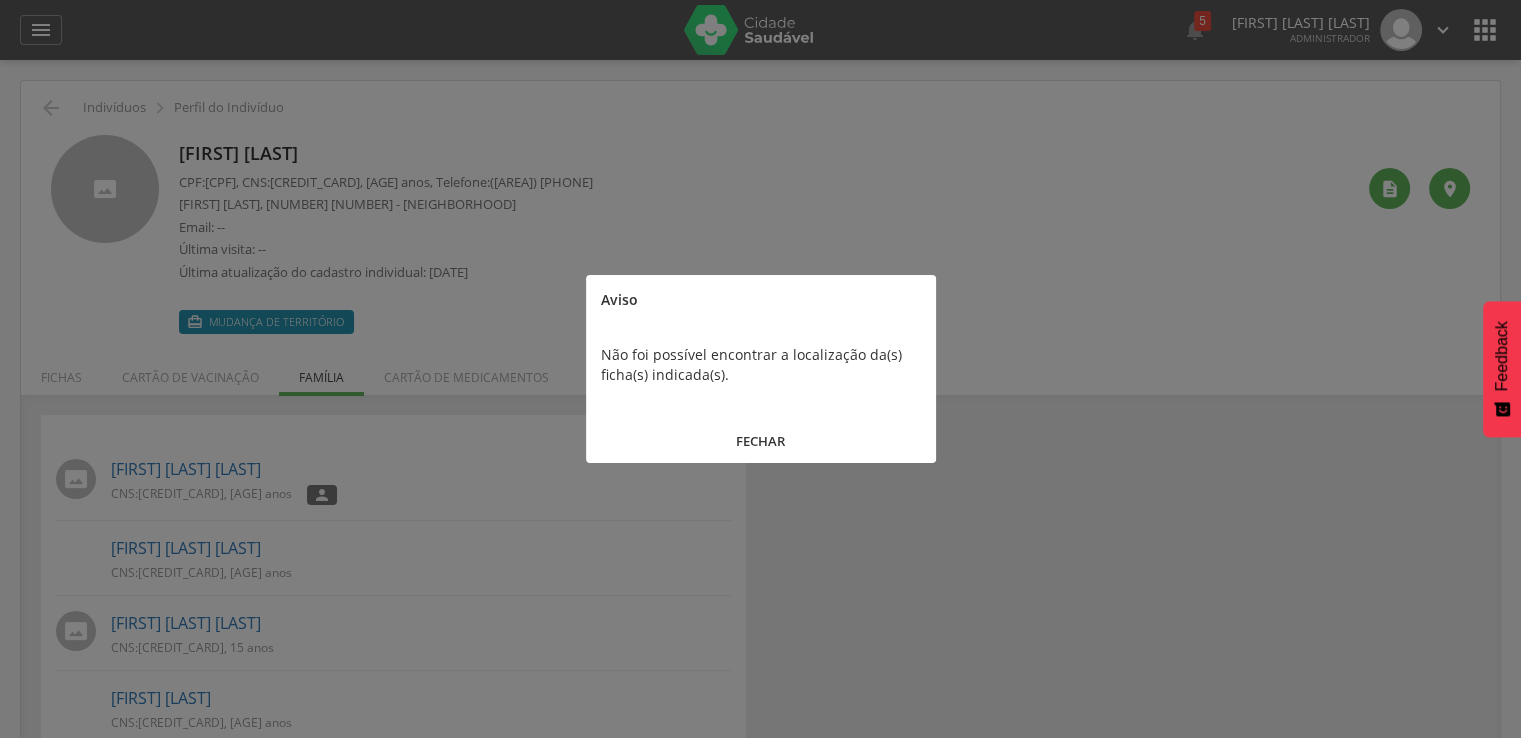 click on "FECHAR" at bounding box center (761, 434) 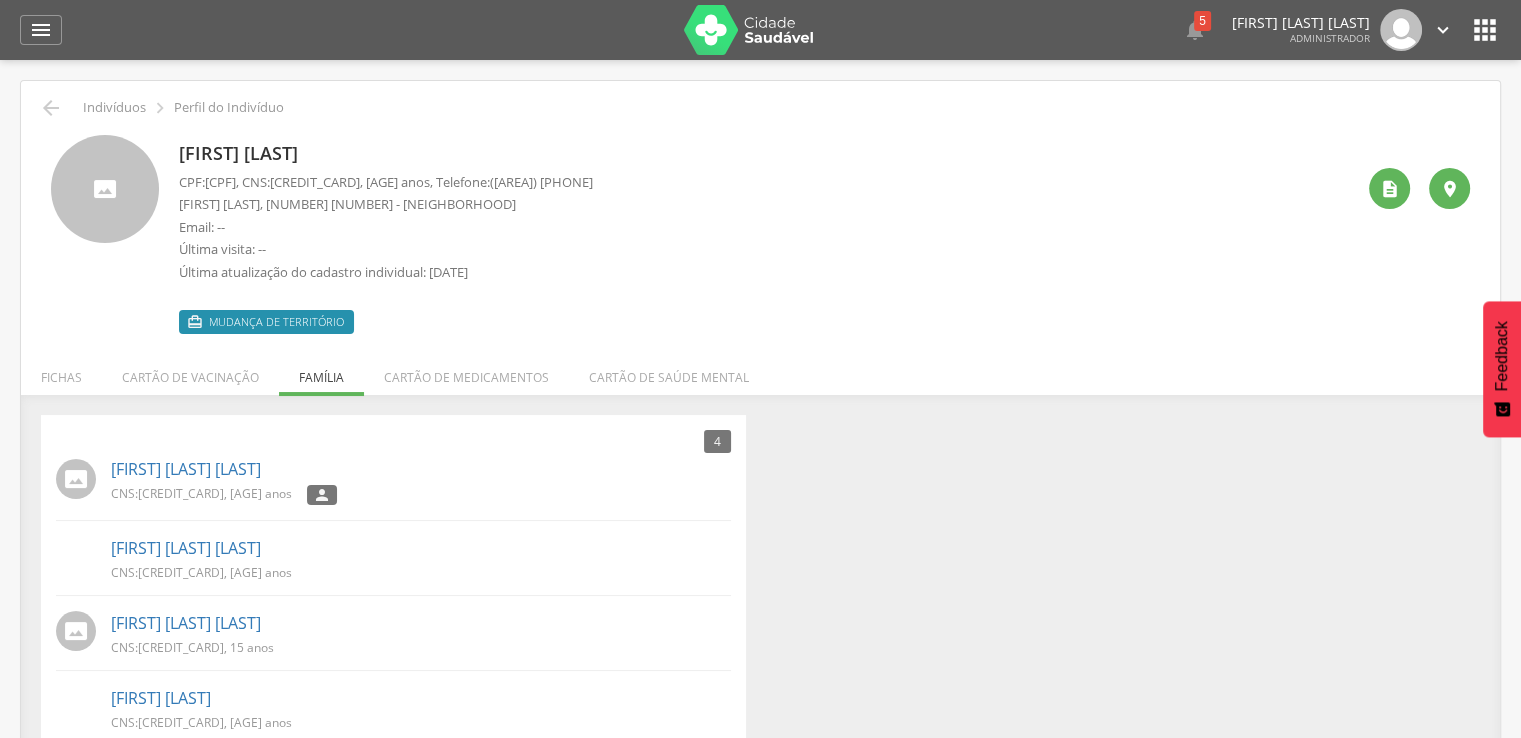click on "
" at bounding box center (1412, 234) 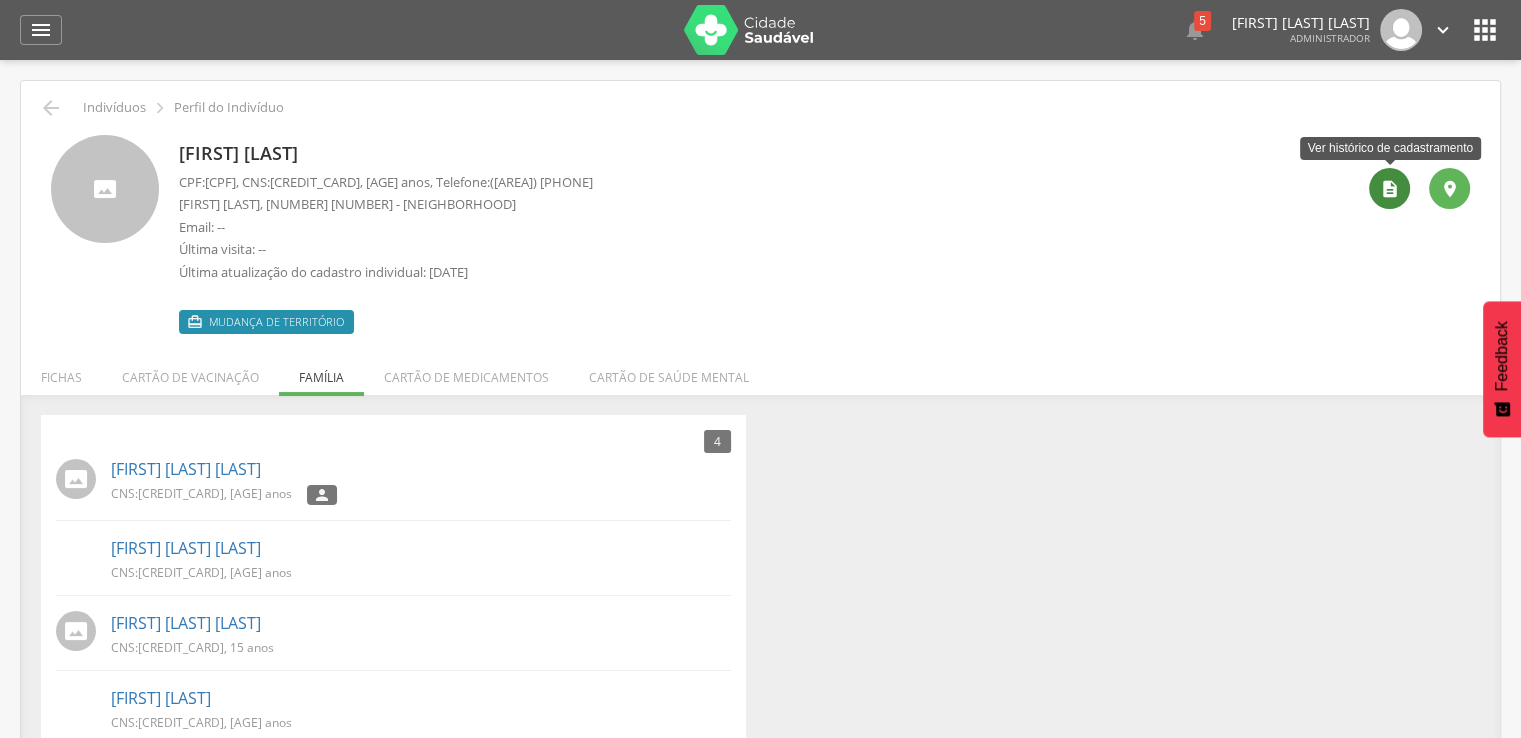 click on "" at bounding box center (1389, 188) 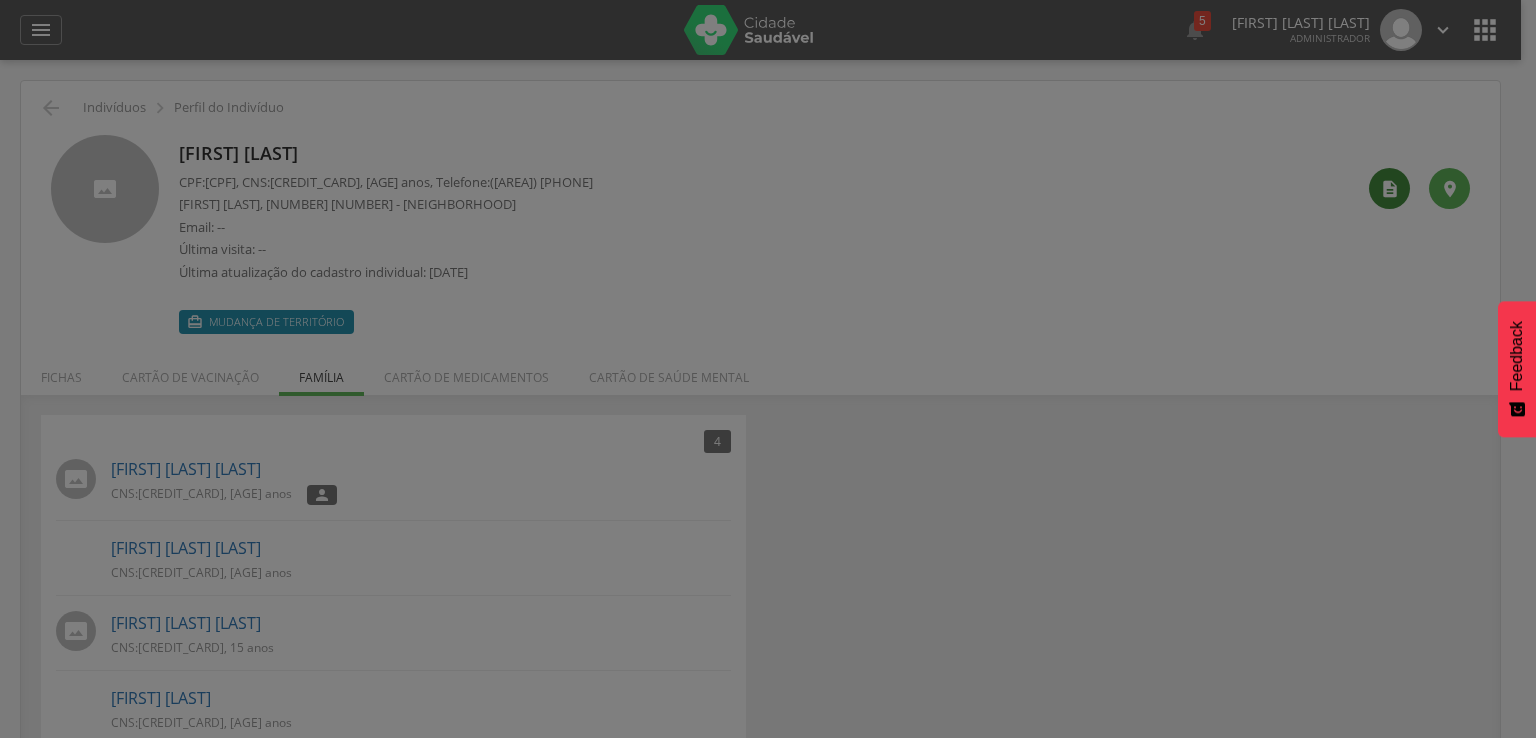 click on "
Dashboard
Supervisão
Produtividade
Mapa da cidade
Mapa de cobertura
Ranking
App desatualizado
Última sincronização
Painel de monitoramento
Indicadores
Bolsa Família
Colo de Útero e Mama
Controle Aedes
Controle DCNT
Mortalidade Infantil
Mortalidade Materna
Saúde Mental
Pessoas com Deficiência
Pré-Natal
Puericultura
Sala de situação
Mapa dinâmico
Buscas ativas
Indivíduos
Admin
Mapeamento
Ruas
Localidades
Tipos de mapeamento
Endemias
Indicadores Entomólogicos
Supervisão
Mapa de endemias
Ranking do ACE
Acompanhamento PNCD
Gerenciar
Ciclos
Estratos
Atividades" at bounding box center (768, 369) 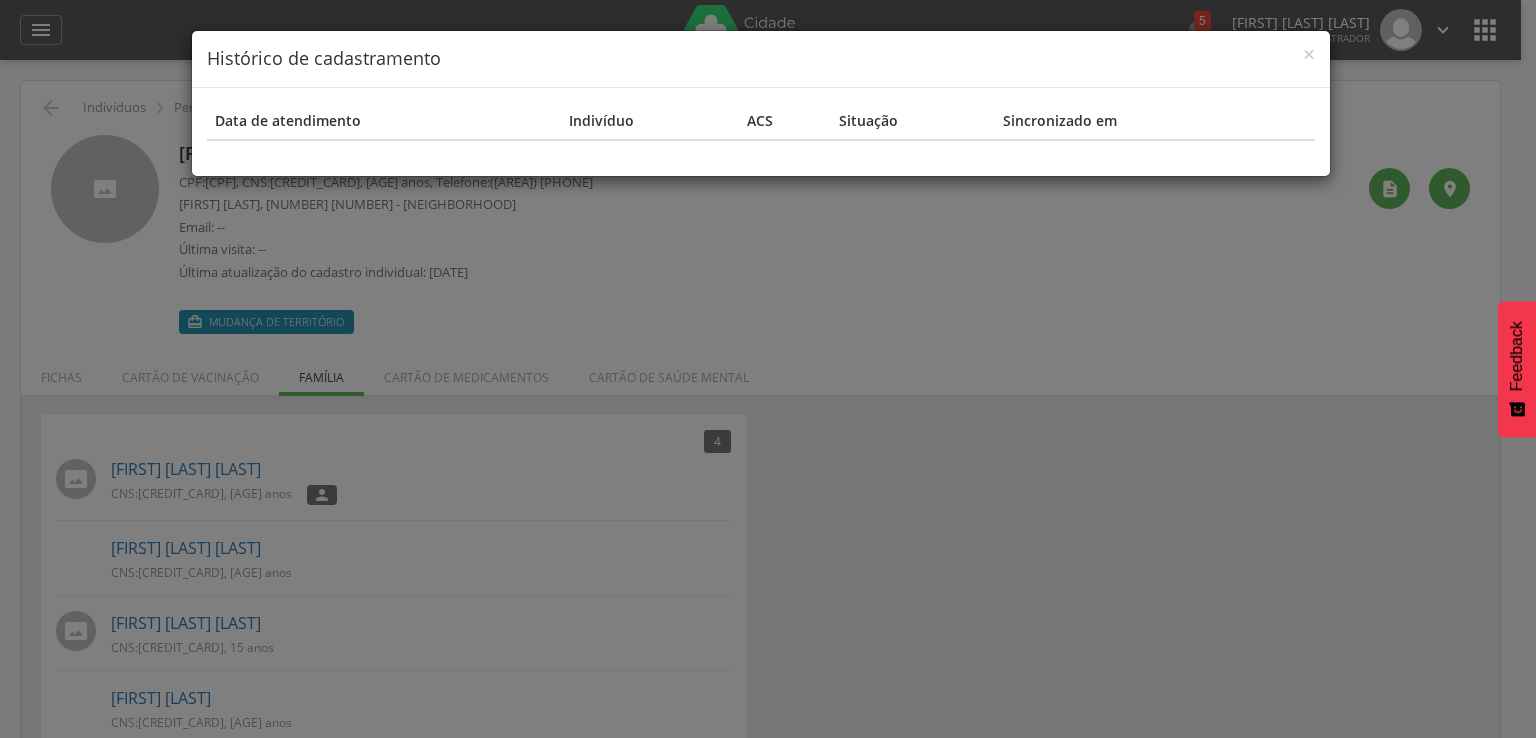 click on "×
Histórico de cadastramento
Data de atendimento
Indivíduo
ACS
Situação
Sincronizado em" at bounding box center (768, 369) 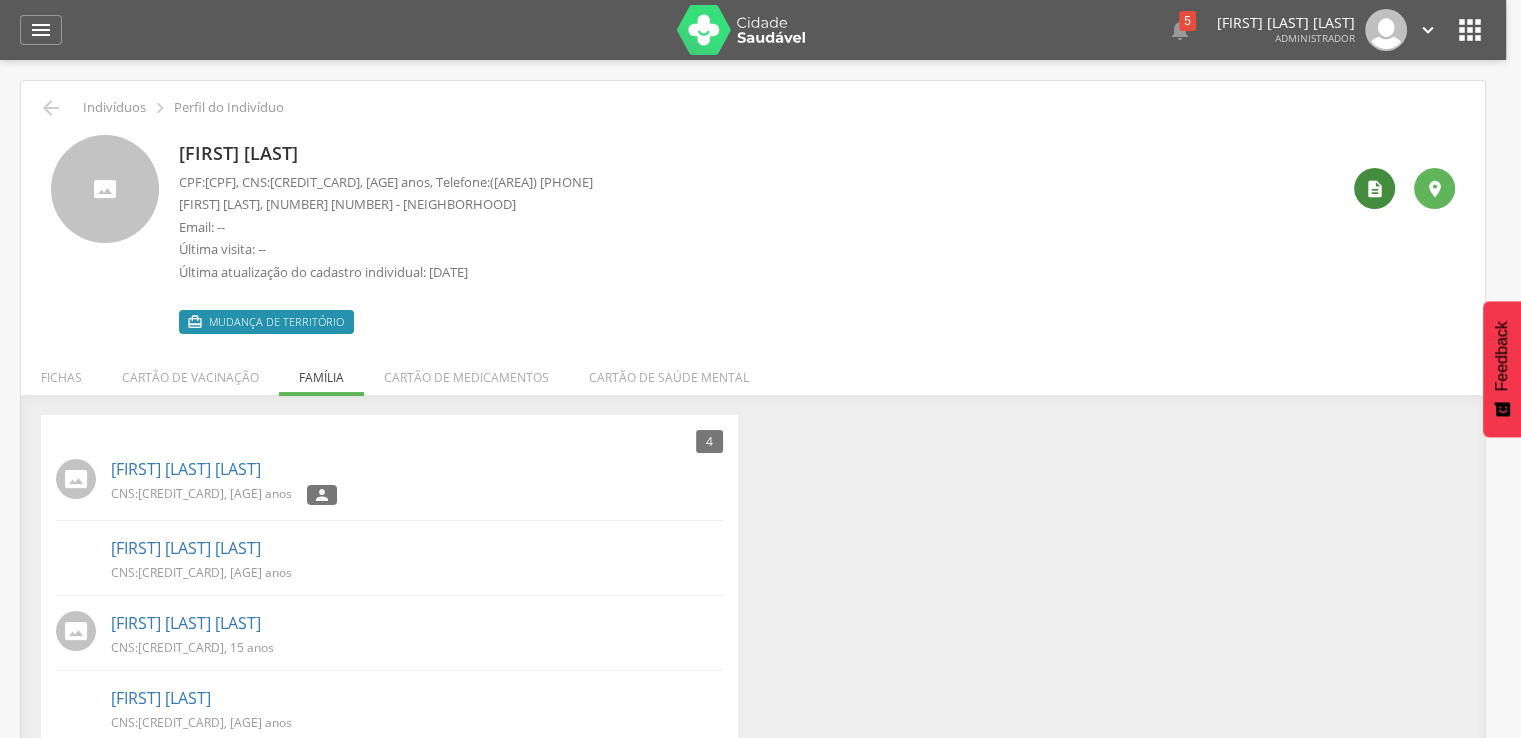 click on "" at bounding box center (1374, 188) 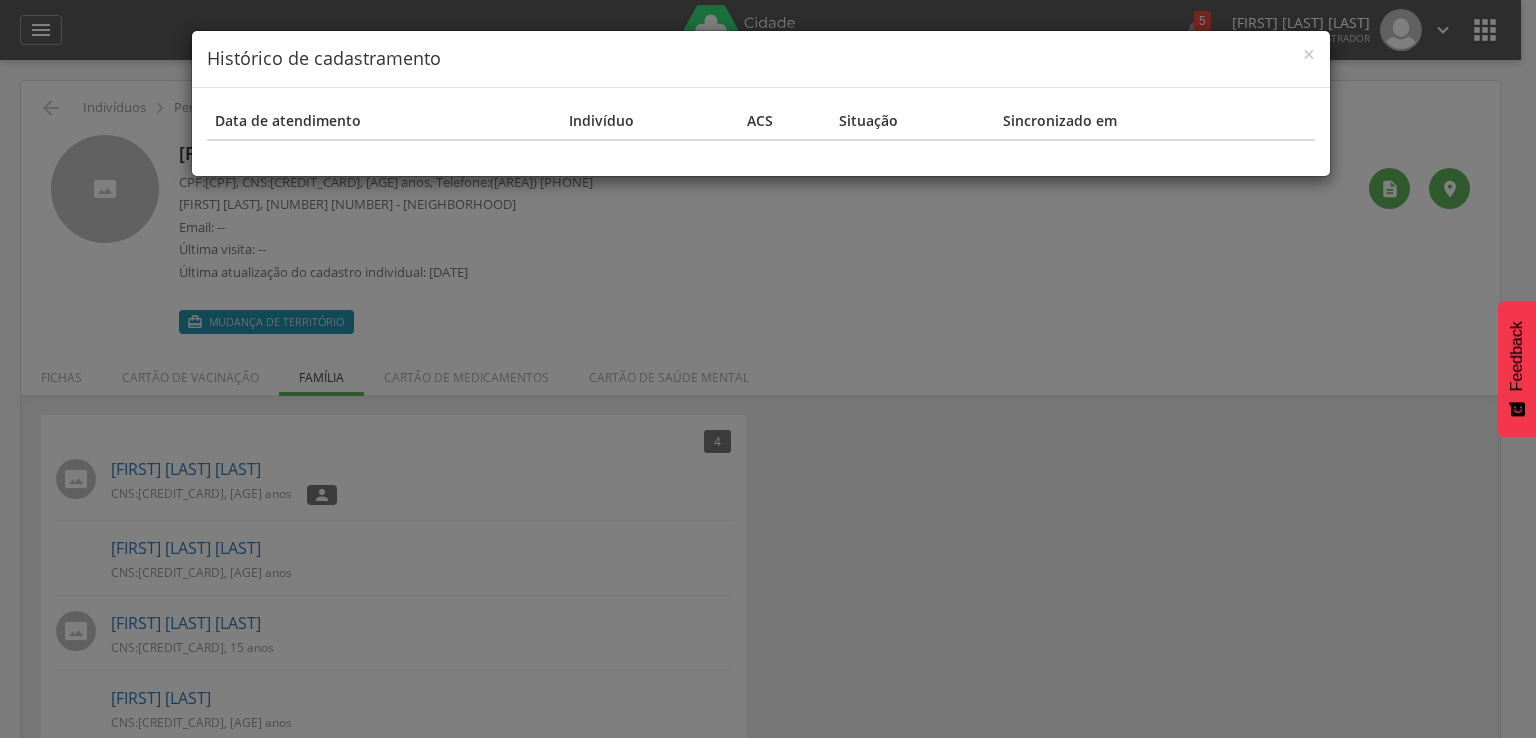 click on "×
Histórico de cadastramento
Data de atendimento
Indivíduo
ACS
Situação
Sincronizado em" at bounding box center [768, 369] 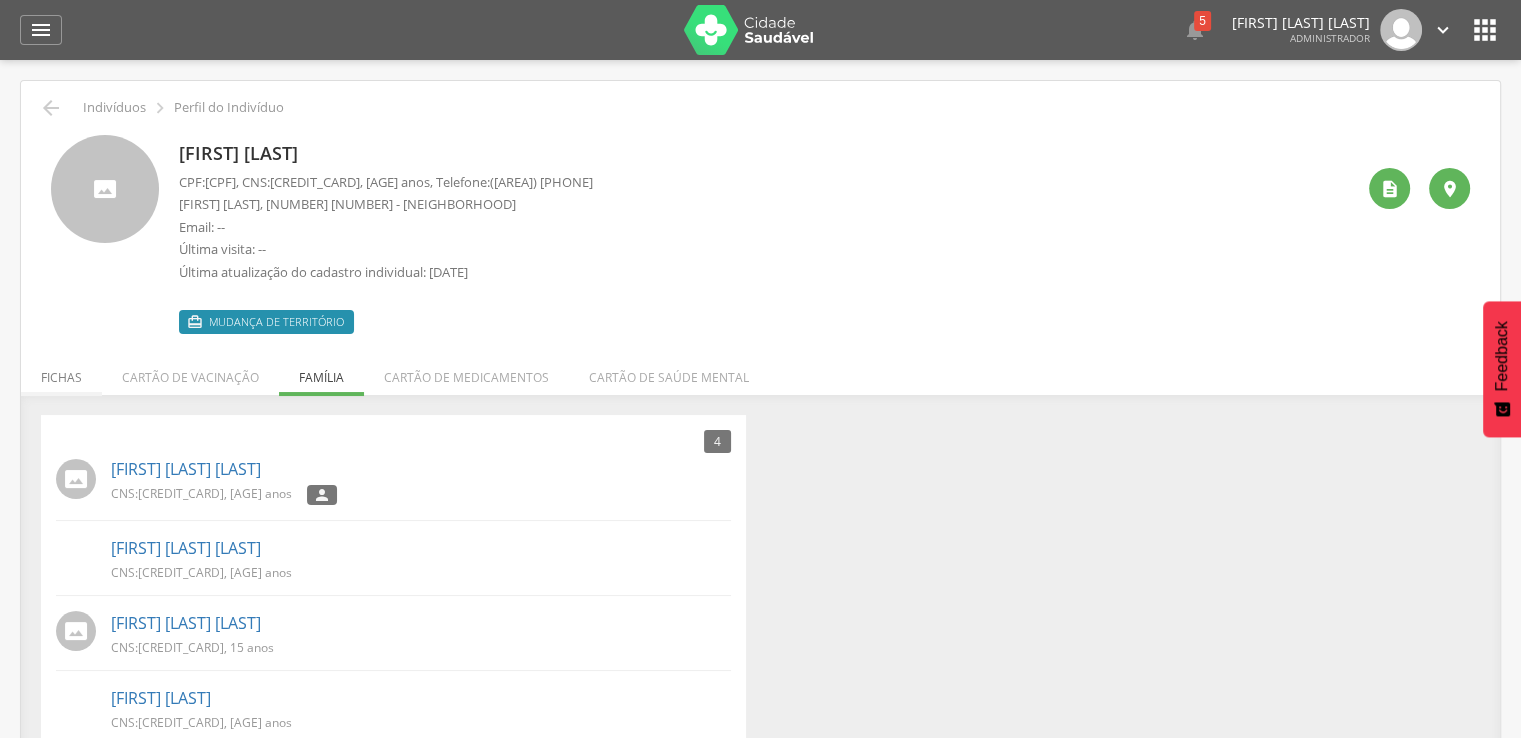 click on "Fichas" at bounding box center [61, 372] 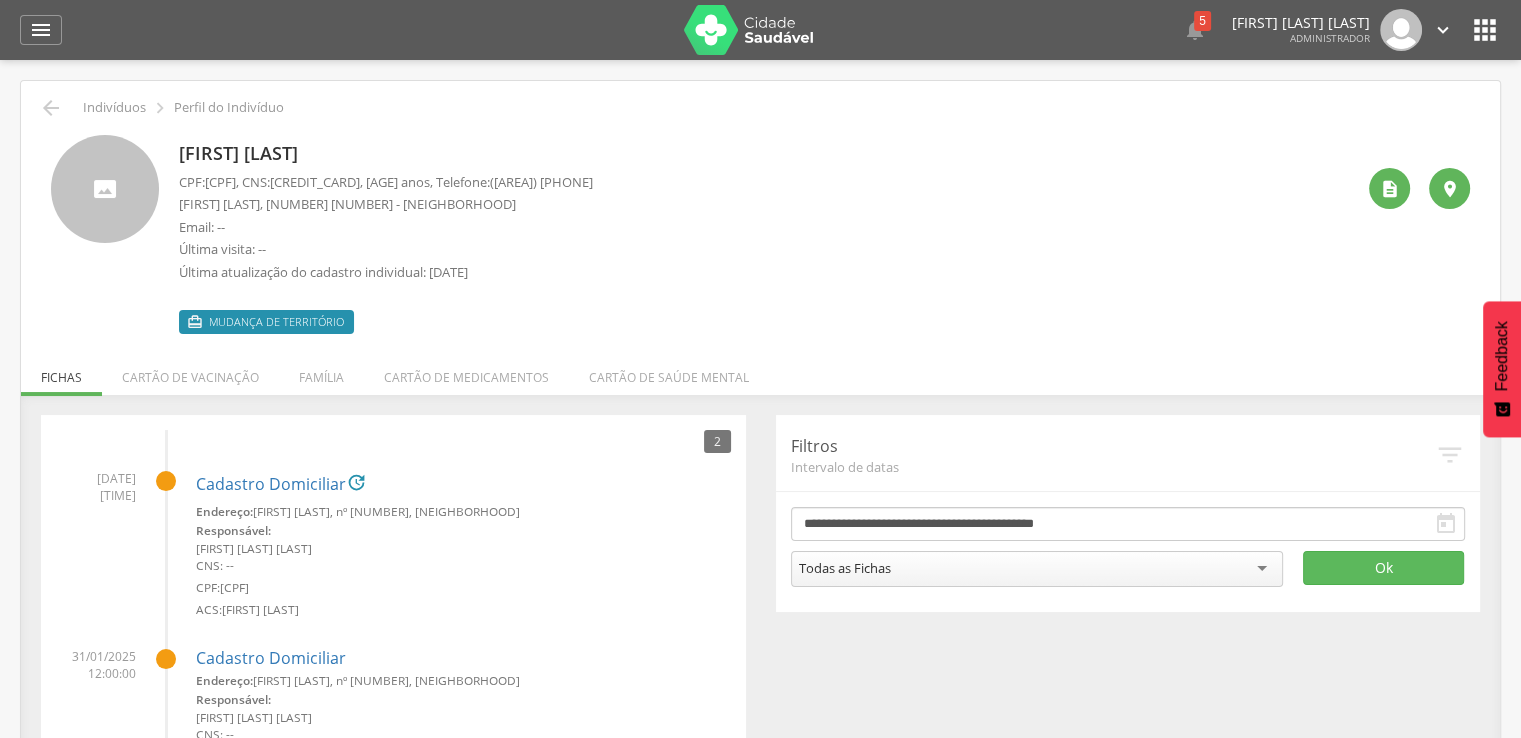 click on "" at bounding box center [1485, 30] 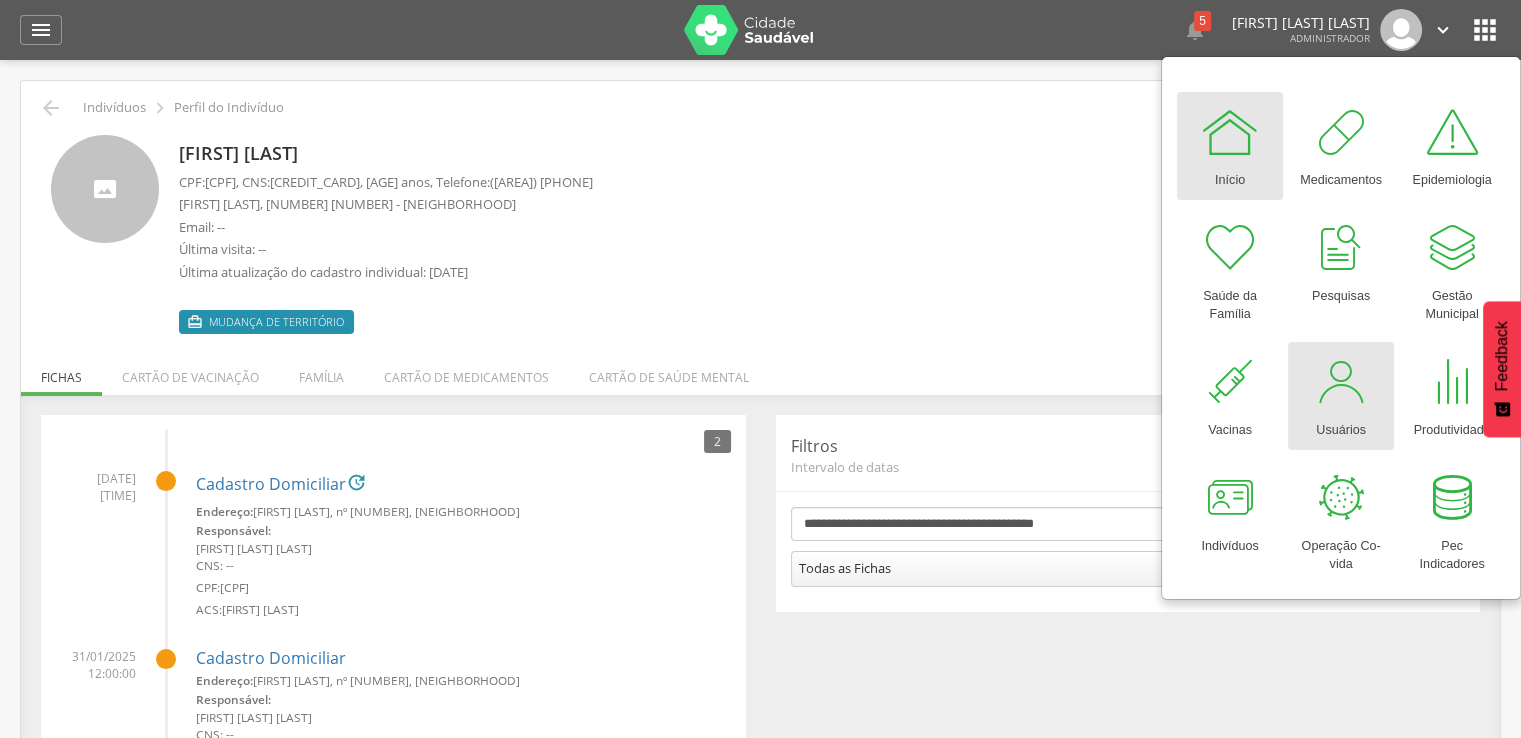 click at bounding box center (1341, 382) 